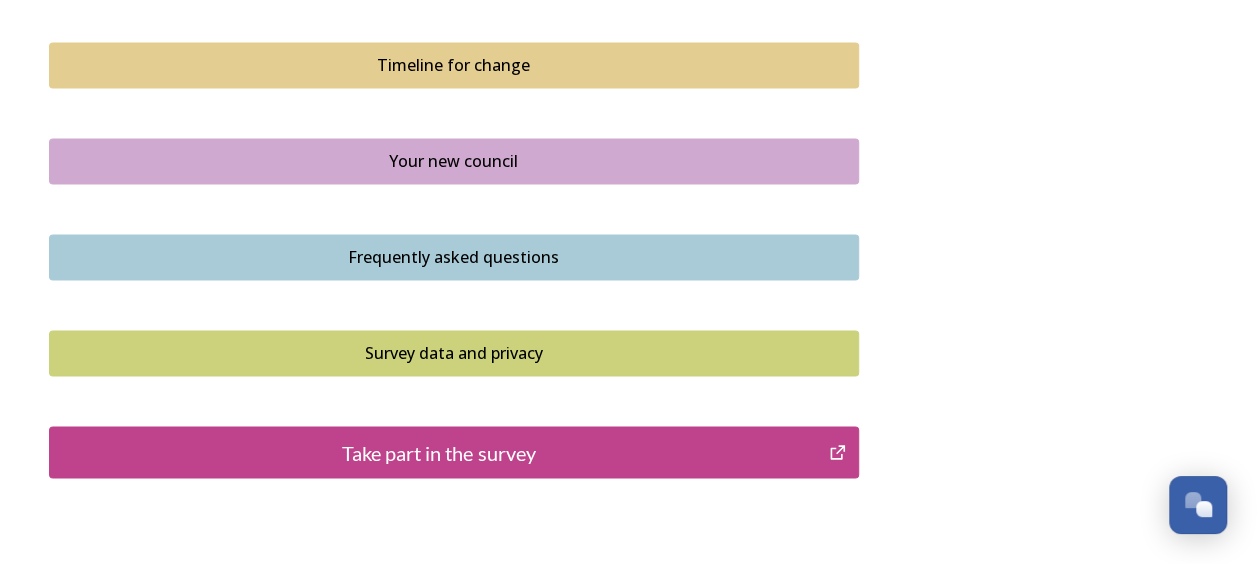 scroll, scrollTop: 1500, scrollLeft: 0, axis: vertical 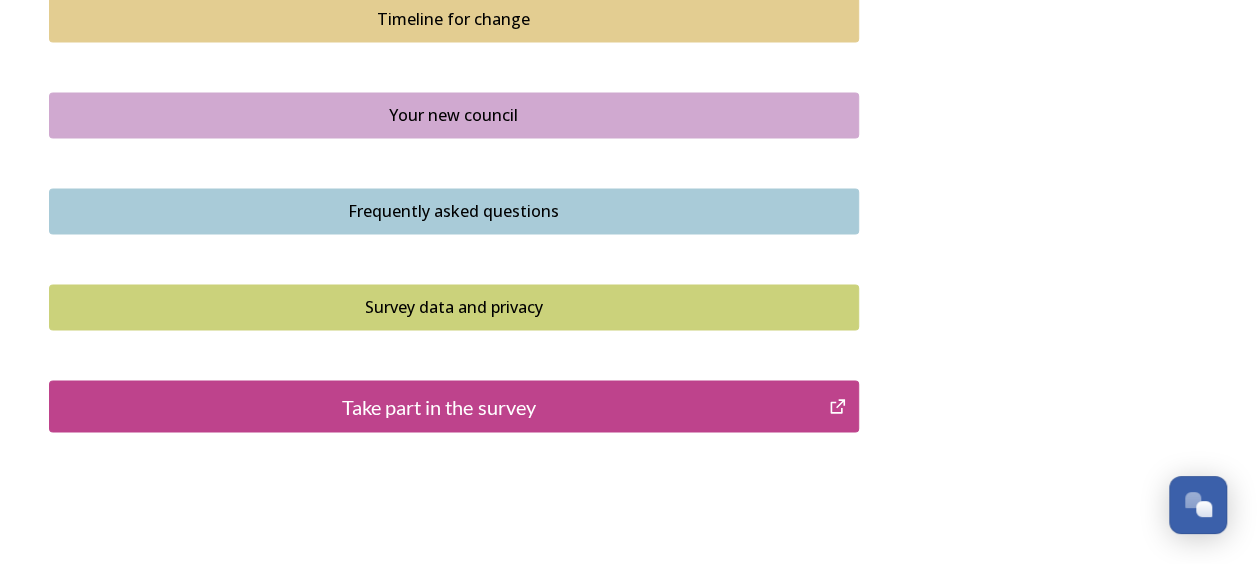 click on "Take part in the survey" at bounding box center [439, 406] 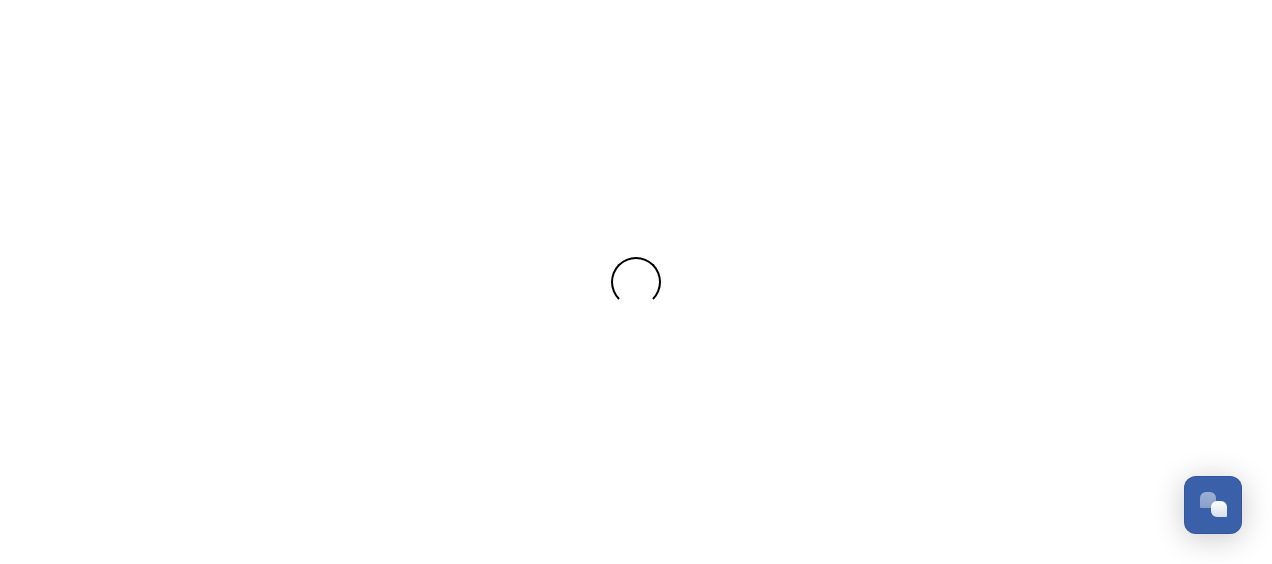 scroll, scrollTop: 0, scrollLeft: 0, axis: both 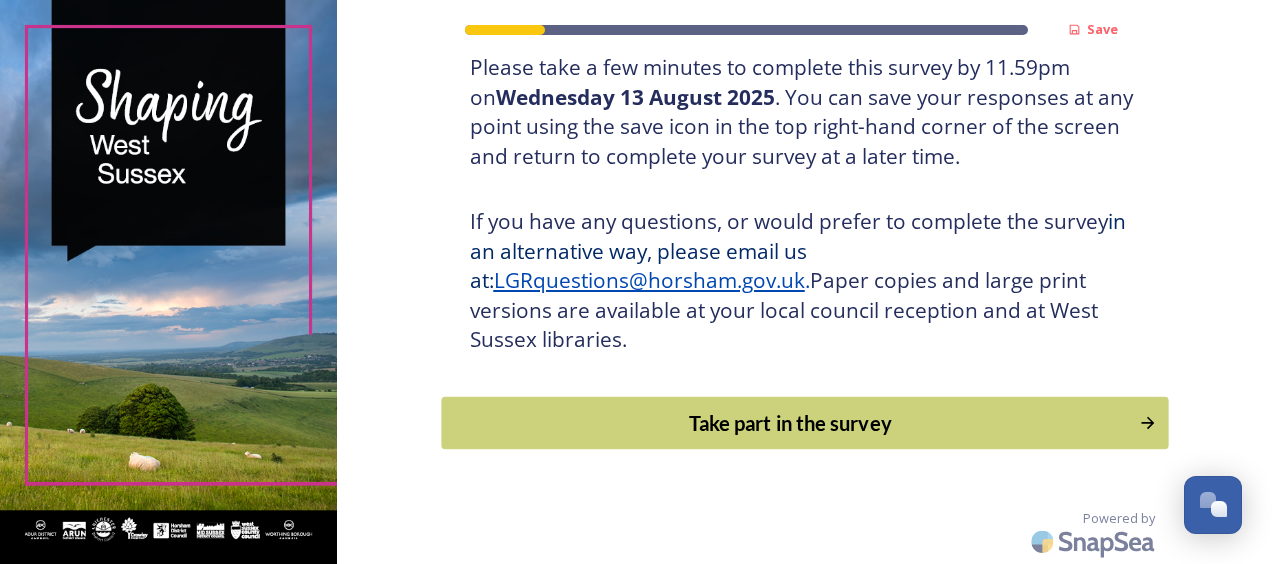 click on "Take part in the survey" at bounding box center (790, 423) 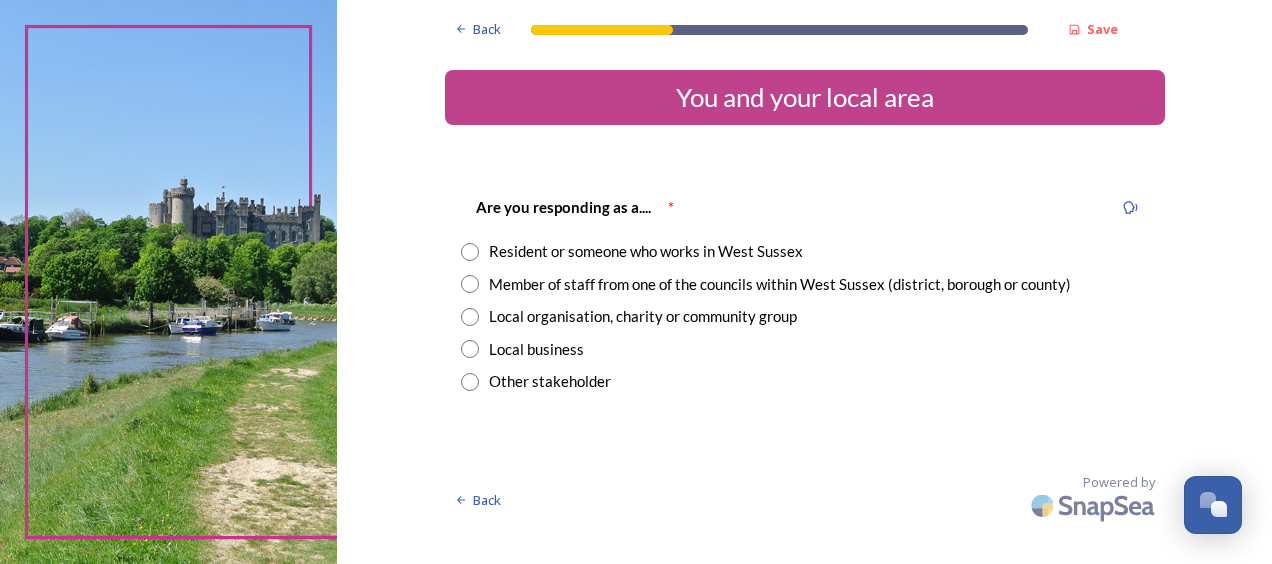 click on "Resident or someone who works in West Sussex" at bounding box center [646, 251] 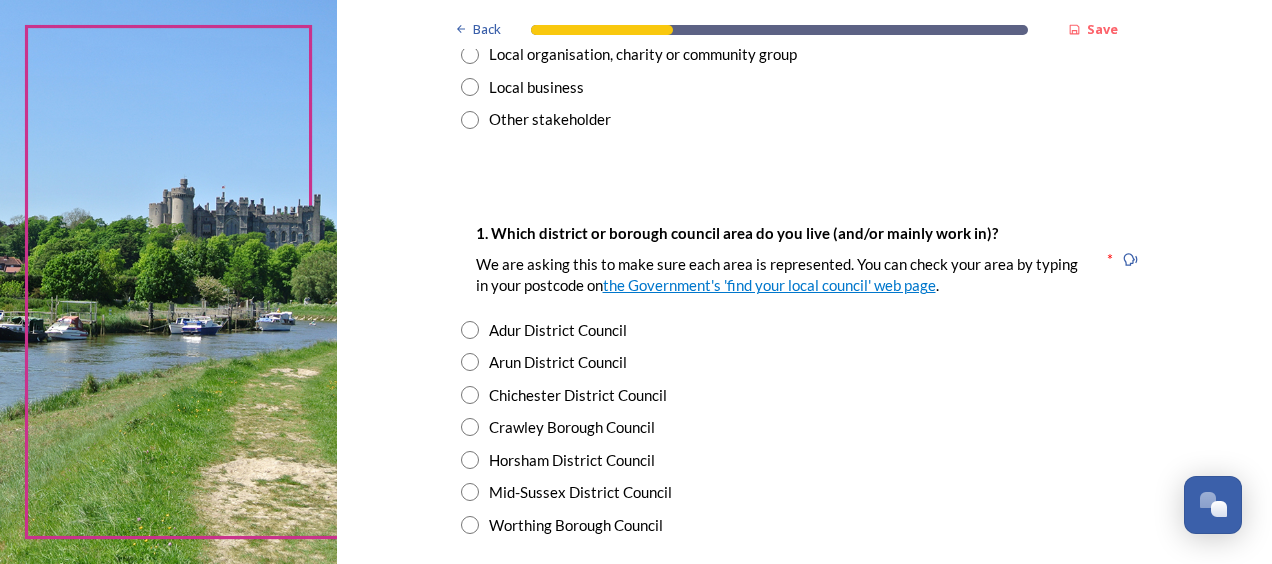 scroll, scrollTop: 400, scrollLeft: 0, axis: vertical 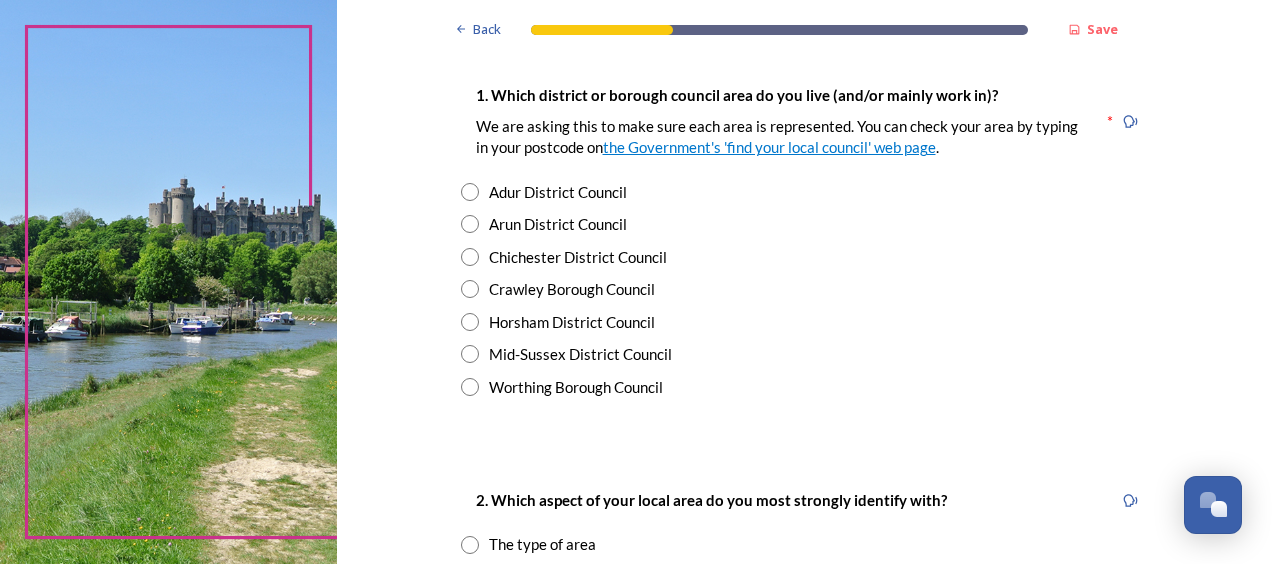 click at bounding box center (470, 322) 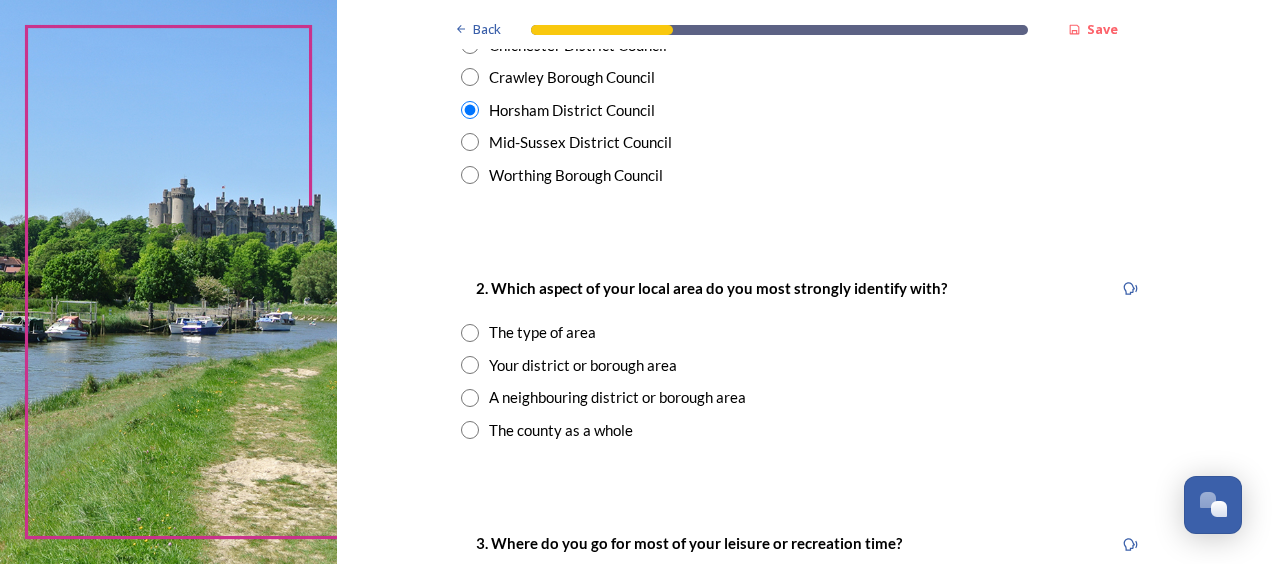 scroll, scrollTop: 700, scrollLeft: 0, axis: vertical 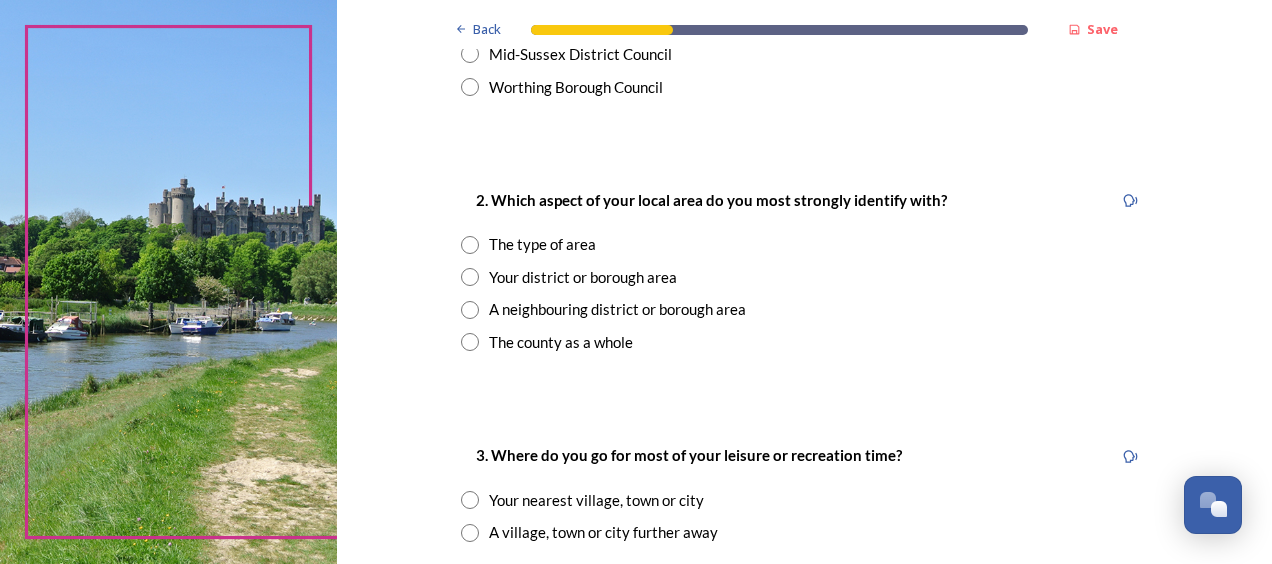 click at bounding box center (470, 277) 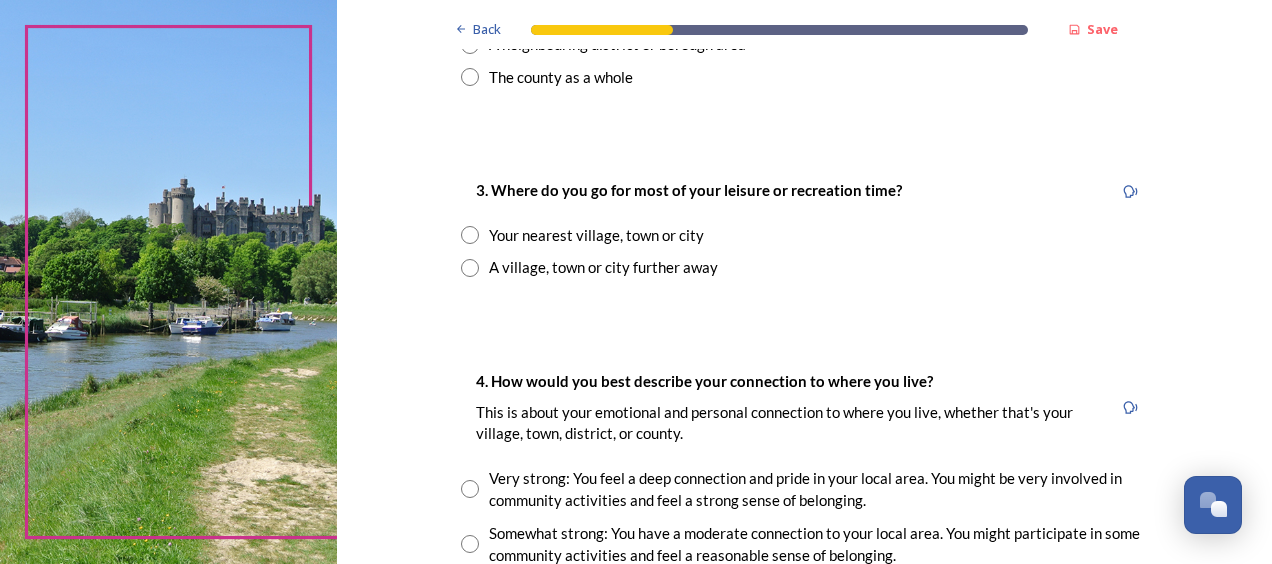 scroll, scrollTop: 1000, scrollLeft: 0, axis: vertical 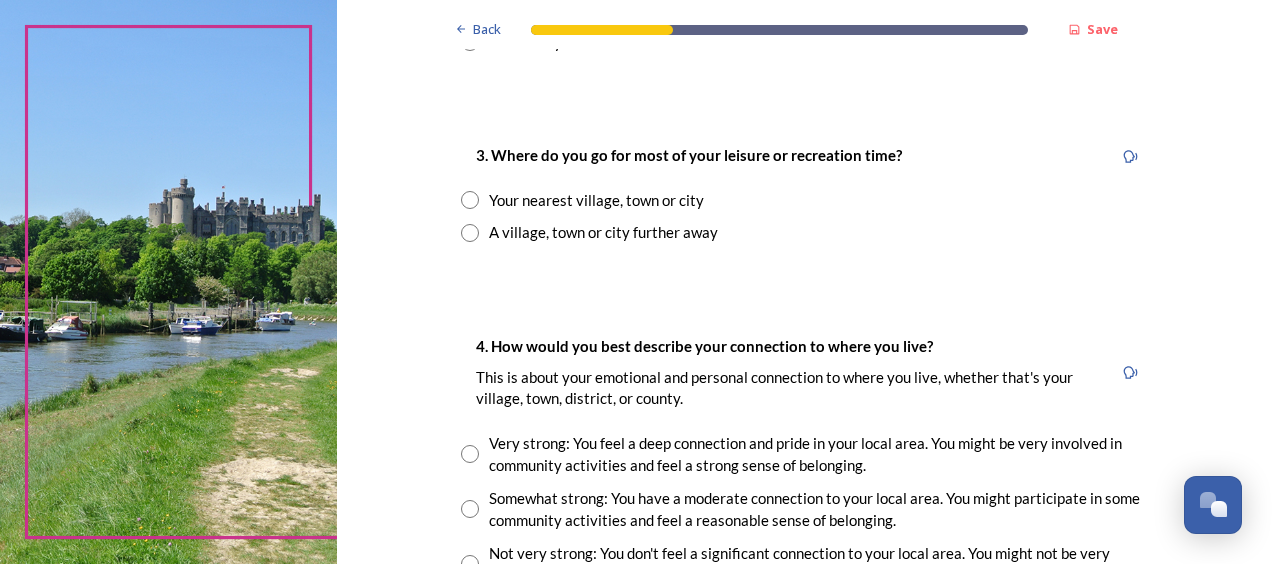 click at bounding box center (470, 200) 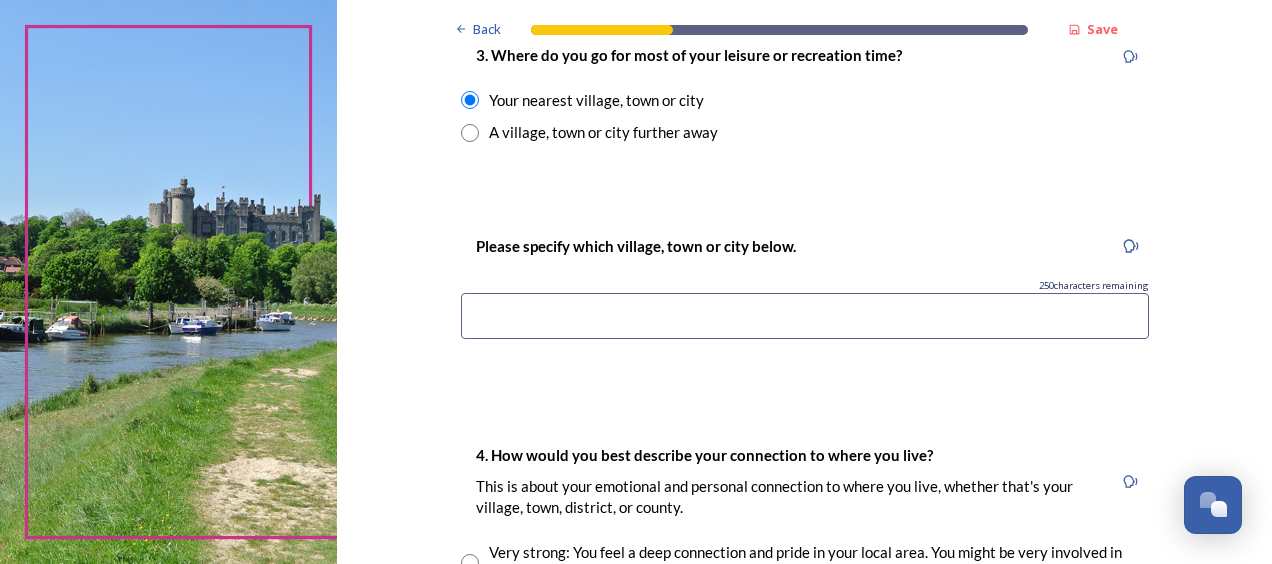 scroll, scrollTop: 1200, scrollLeft: 0, axis: vertical 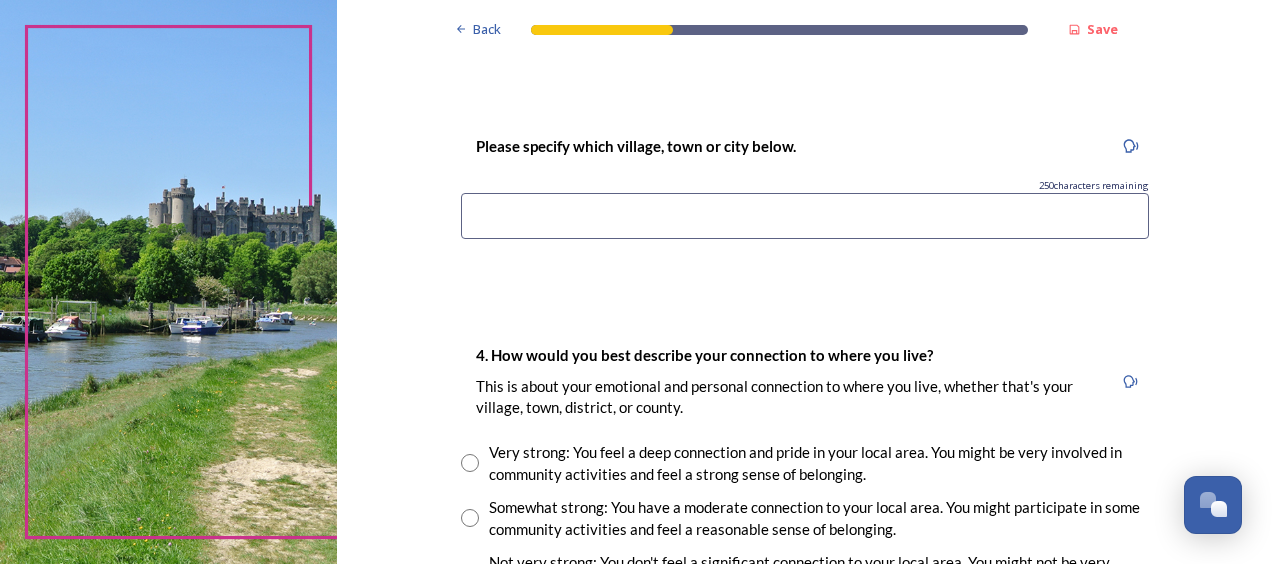 click at bounding box center [805, 216] 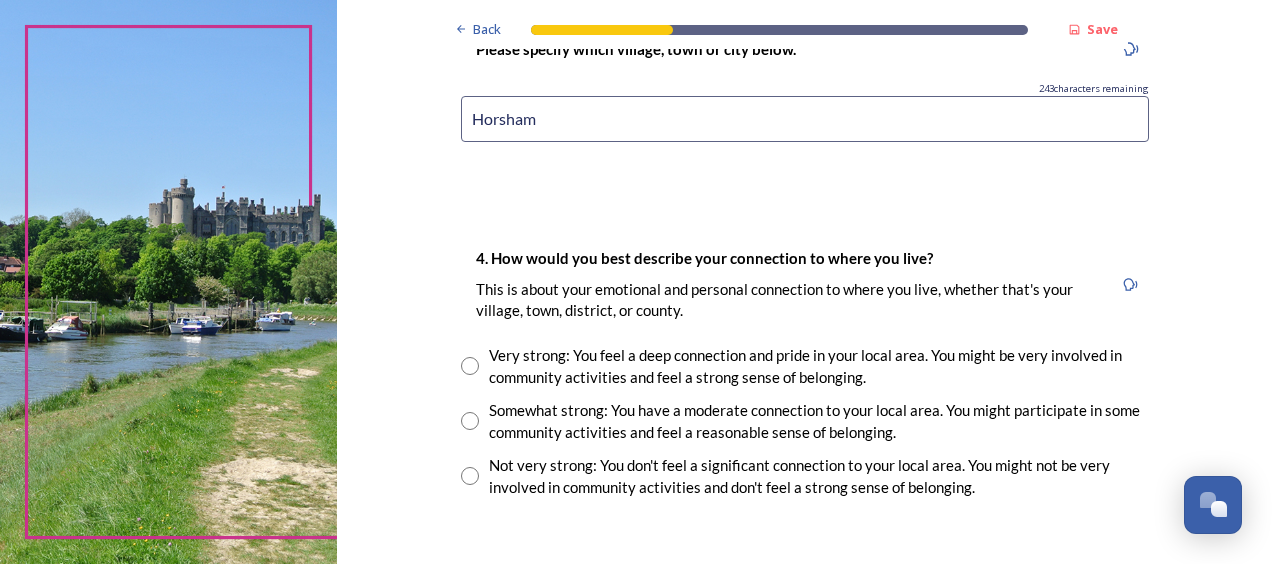scroll, scrollTop: 1300, scrollLeft: 0, axis: vertical 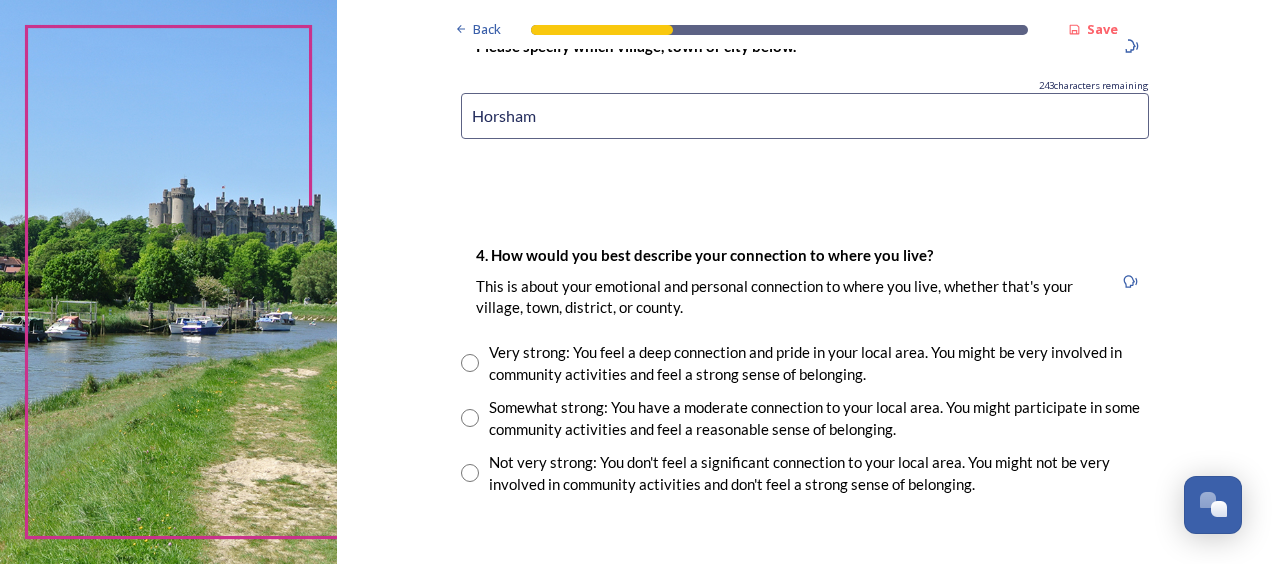 type on "Horsham" 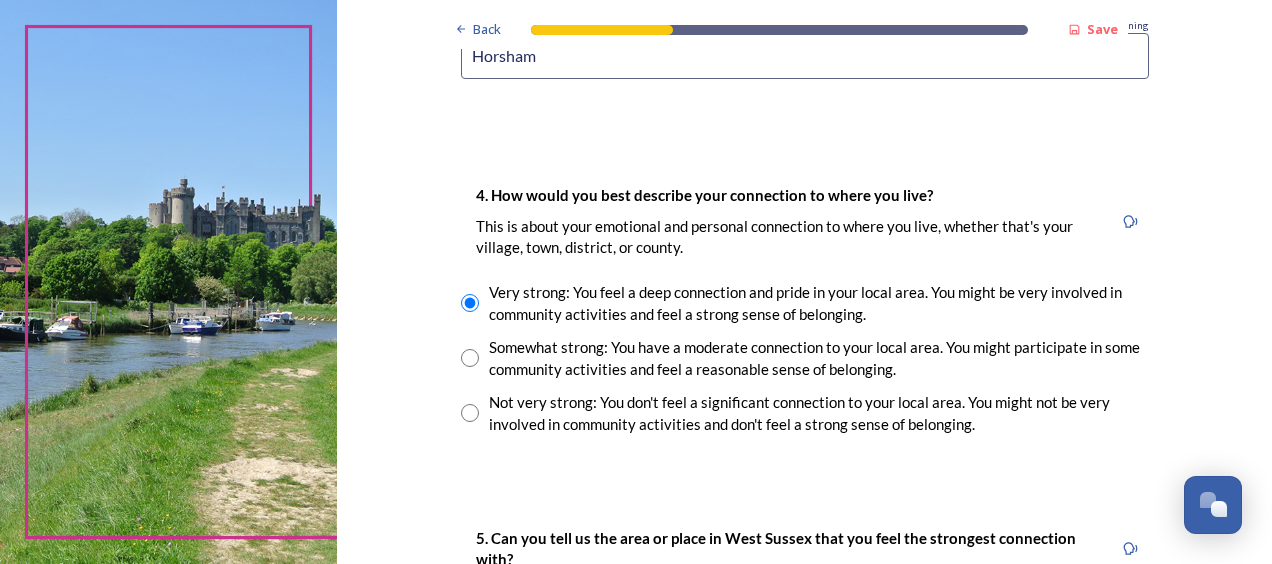 scroll, scrollTop: 1500, scrollLeft: 0, axis: vertical 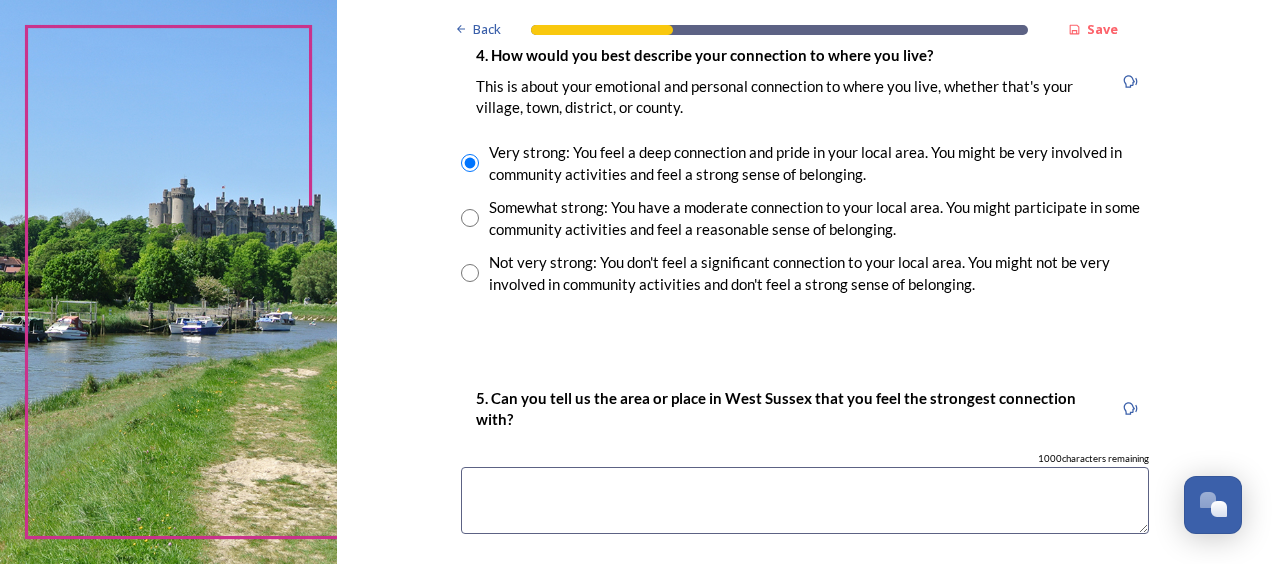 click at bounding box center [805, 500] 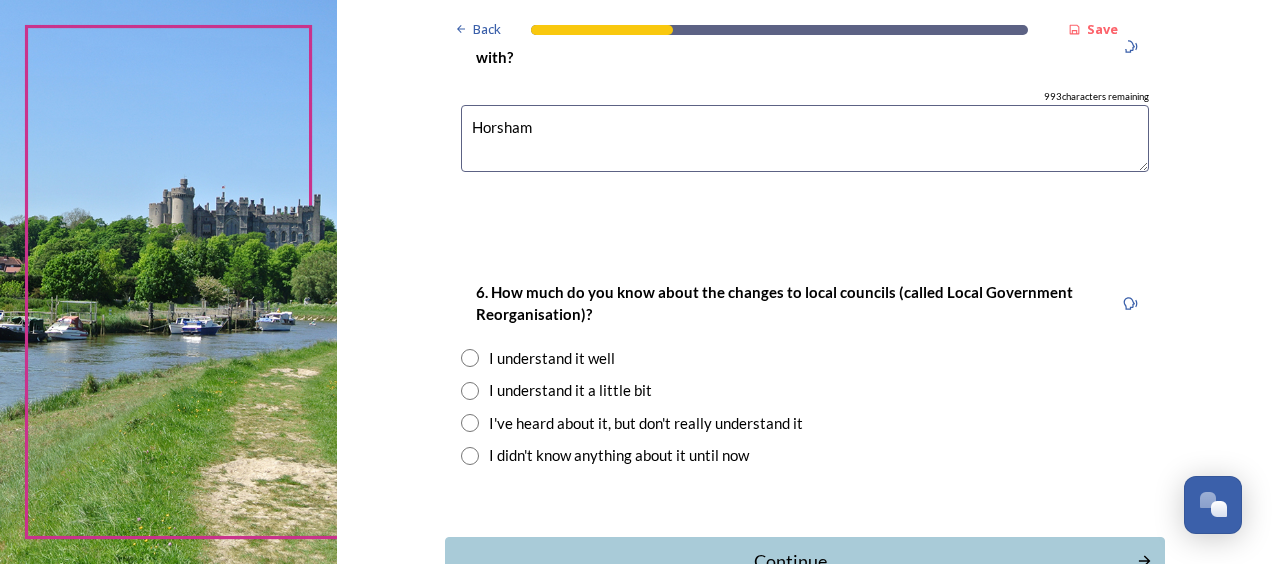 scroll, scrollTop: 1900, scrollLeft: 0, axis: vertical 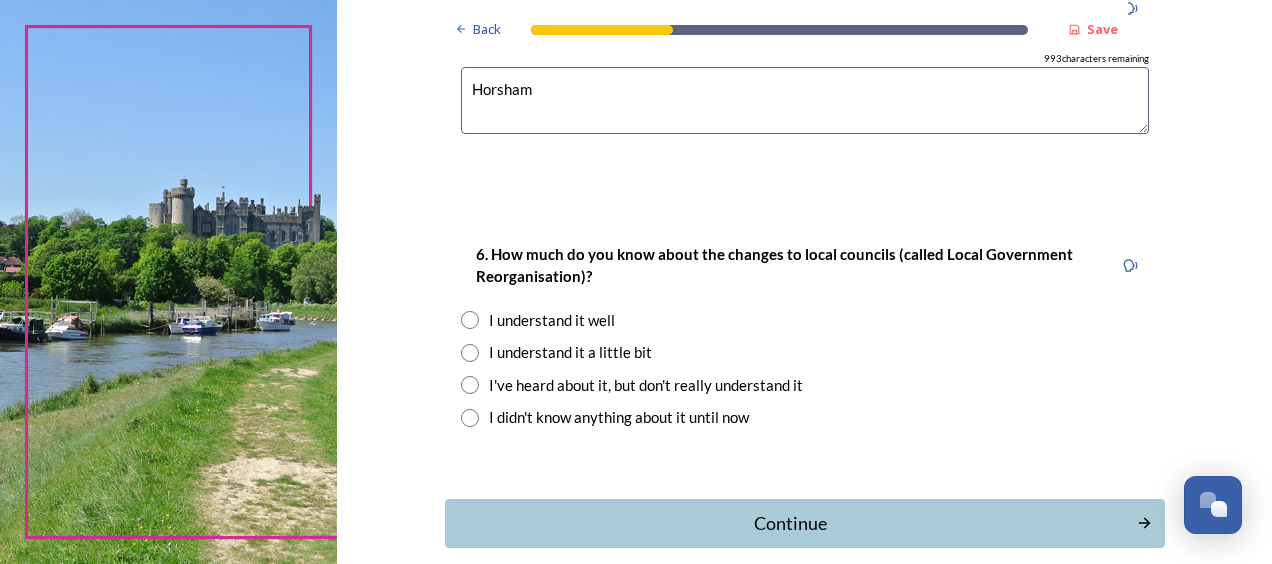 type on "Horsham" 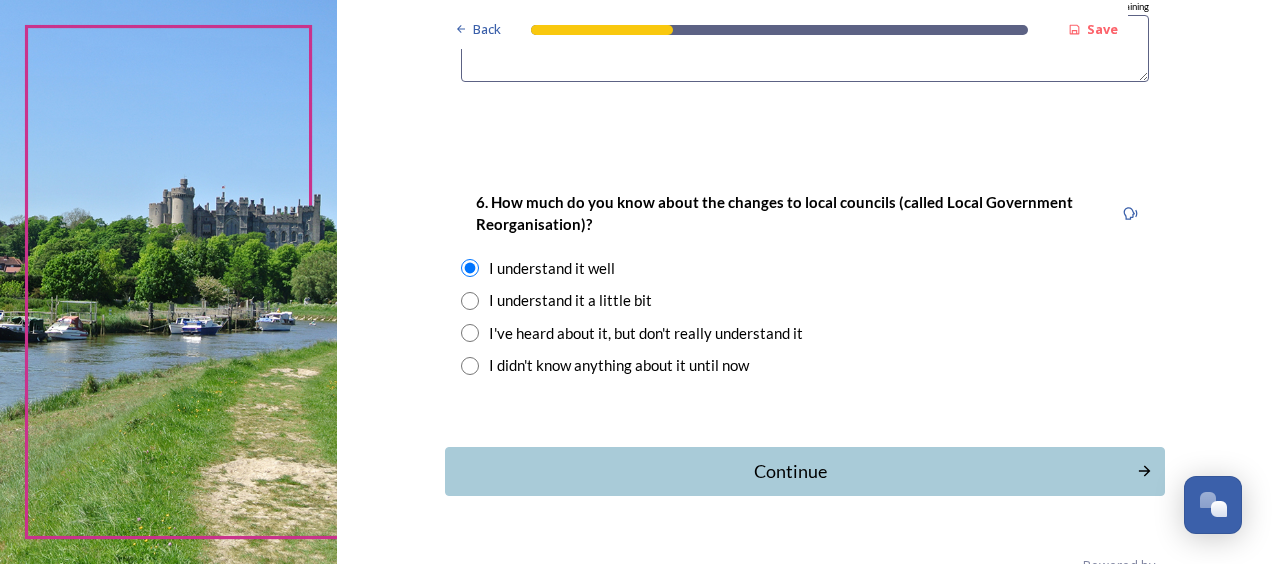 scroll, scrollTop: 1998, scrollLeft: 0, axis: vertical 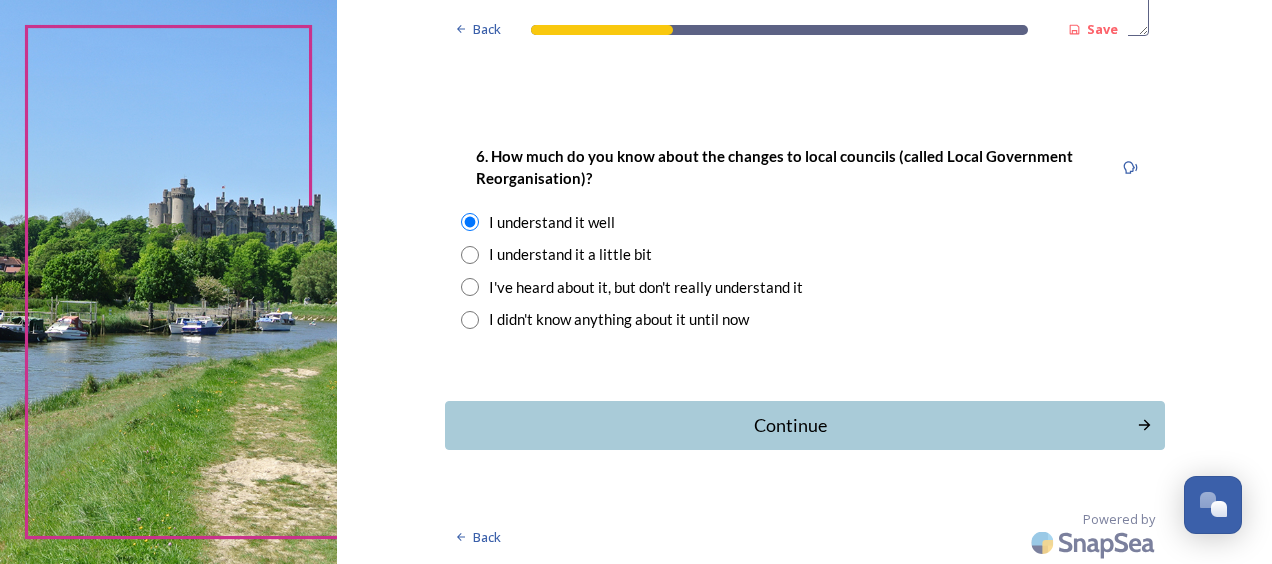 click at bounding box center [470, 255] 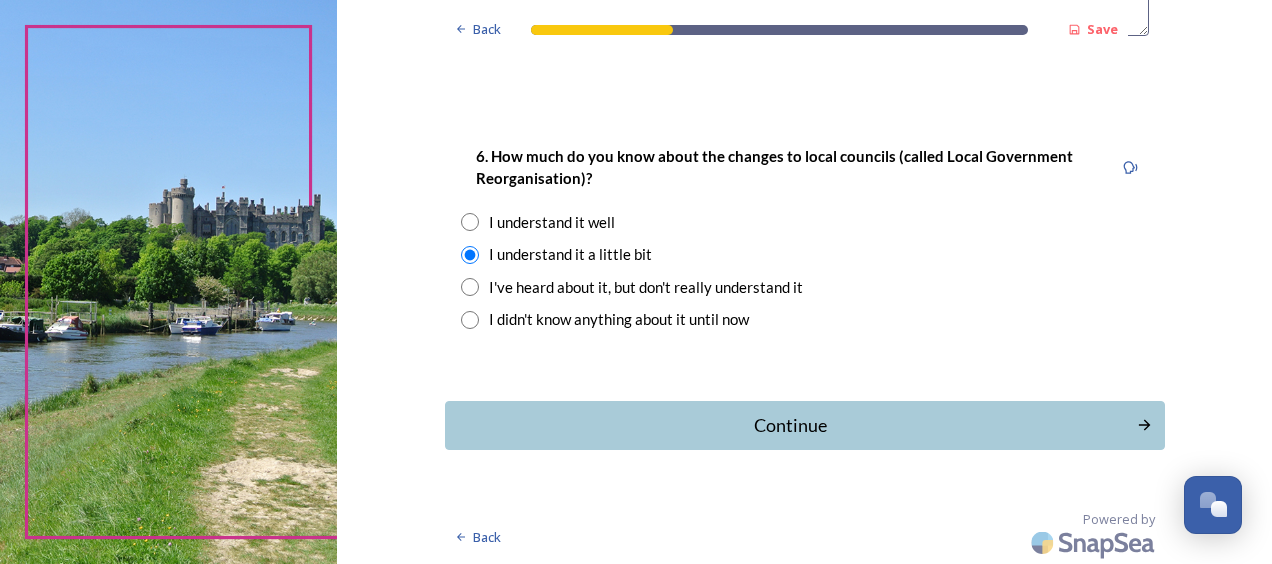 click on "6. How much do you know about the changes to local councils (called Local Government Reorganisation)?   I understand it well I understand it a little bit I've heard about it, but don't really understand it I didn't know anything about it until now" at bounding box center [805, 237] 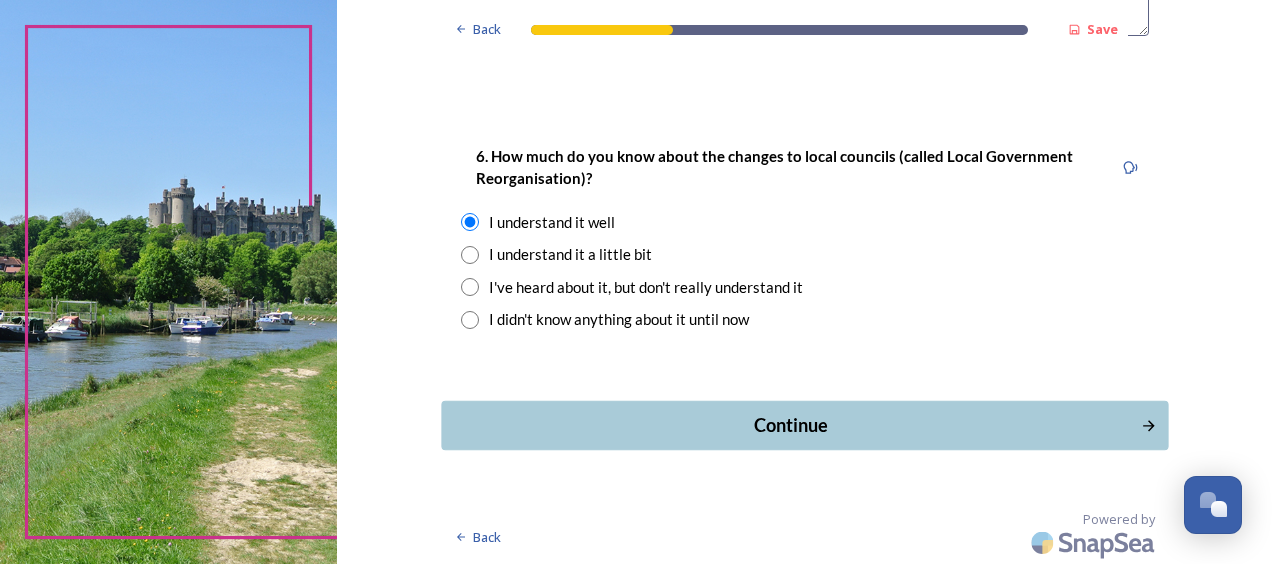 click on "Continue" at bounding box center (790, 425) 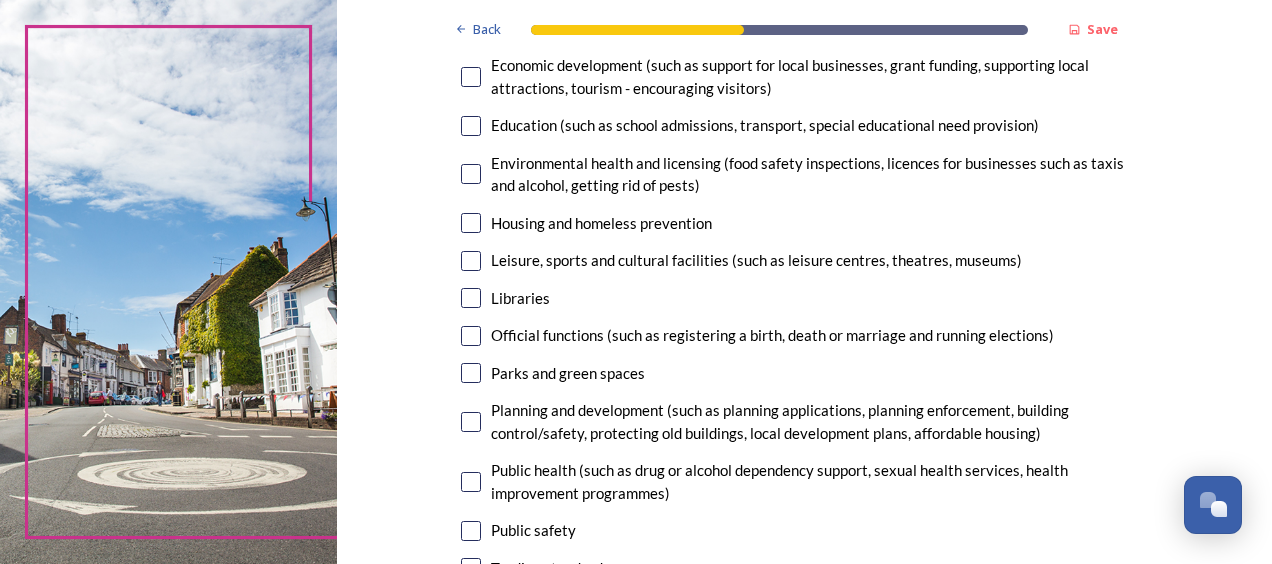 scroll, scrollTop: 100, scrollLeft: 0, axis: vertical 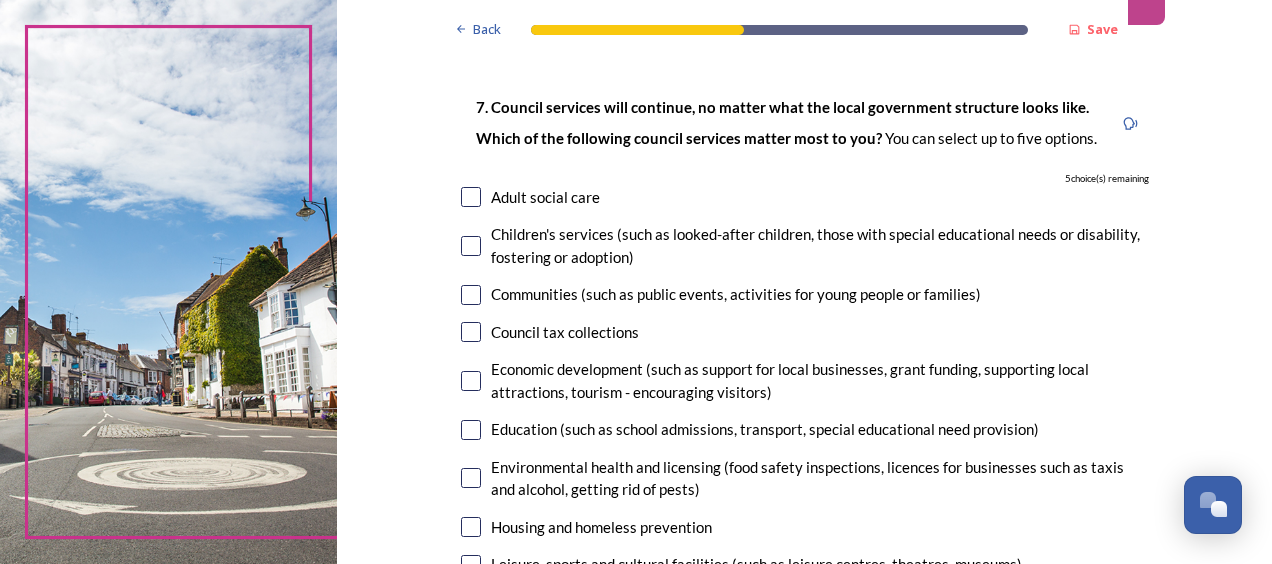 click at bounding box center (471, 246) 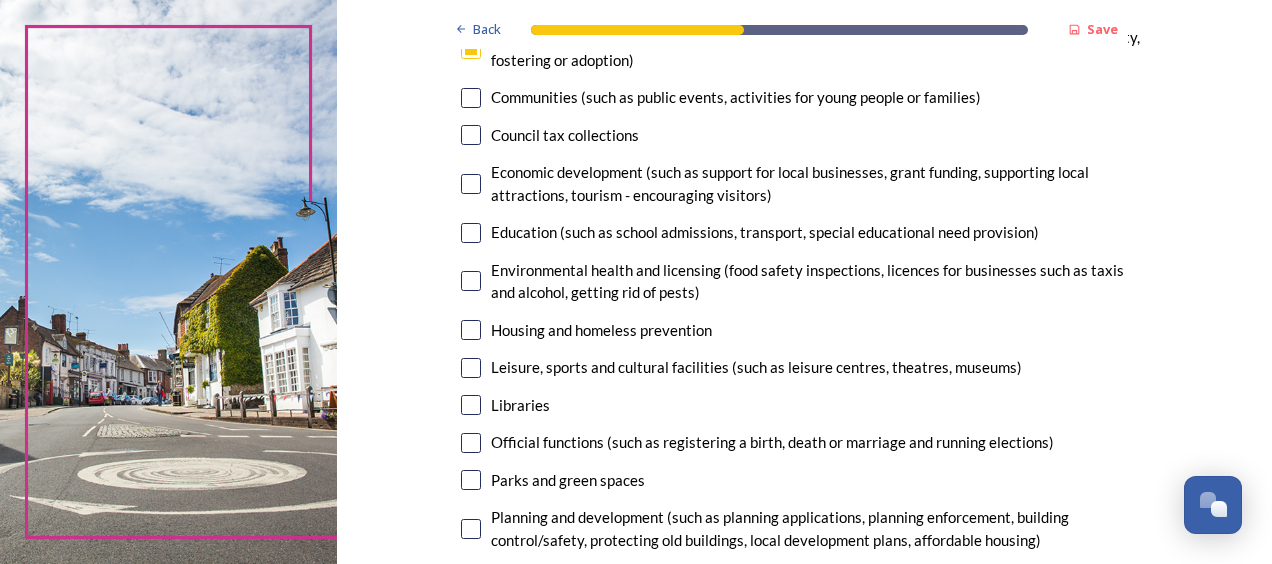 scroll, scrollTop: 300, scrollLeft: 0, axis: vertical 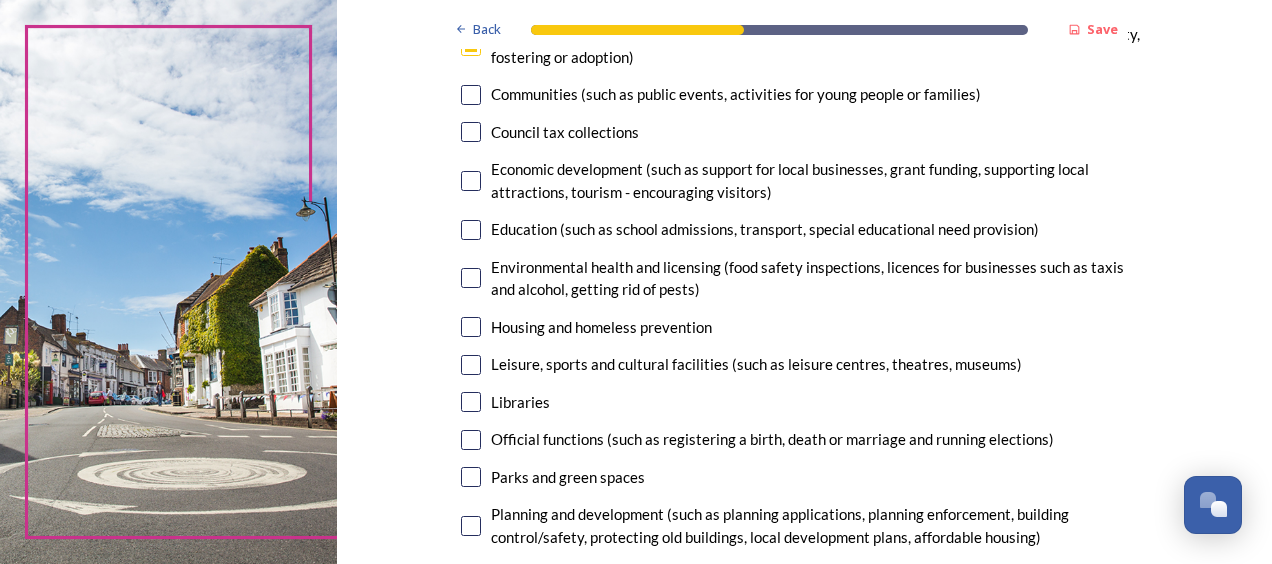 click at bounding box center (471, 230) 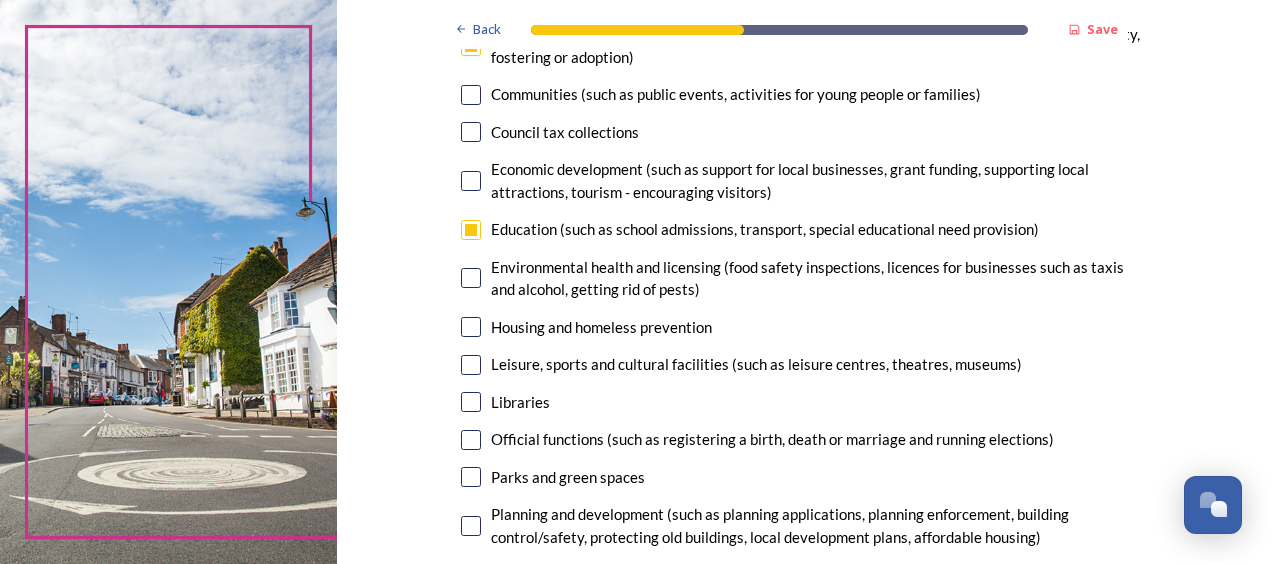 click at bounding box center [471, 327] 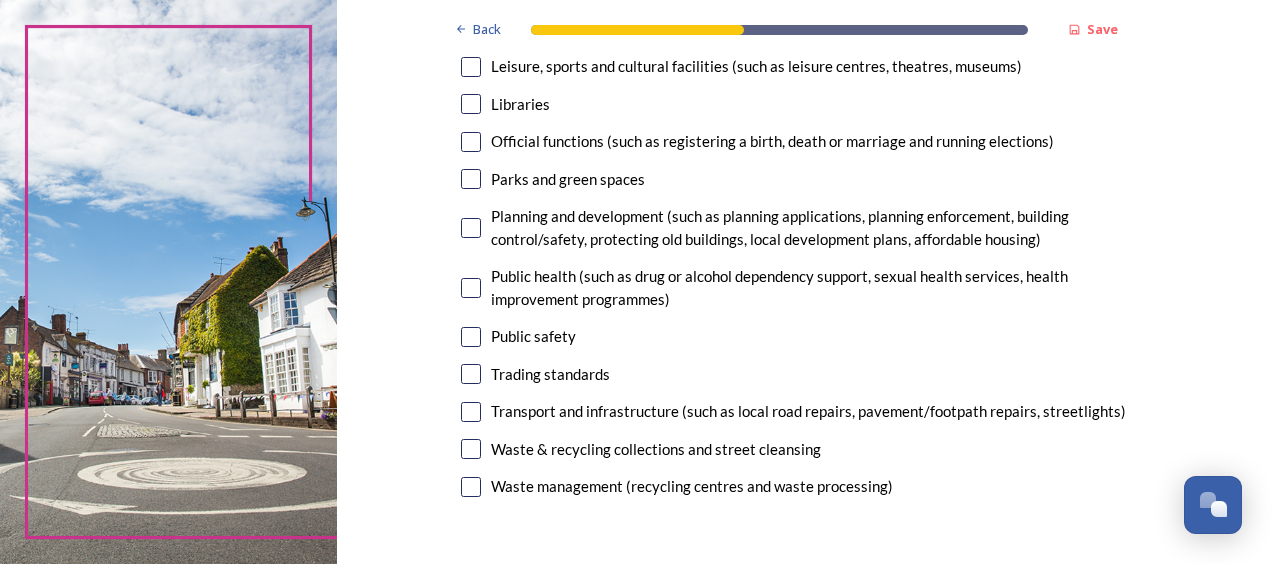 scroll, scrollTop: 600, scrollLeft: 0, axis: vertical 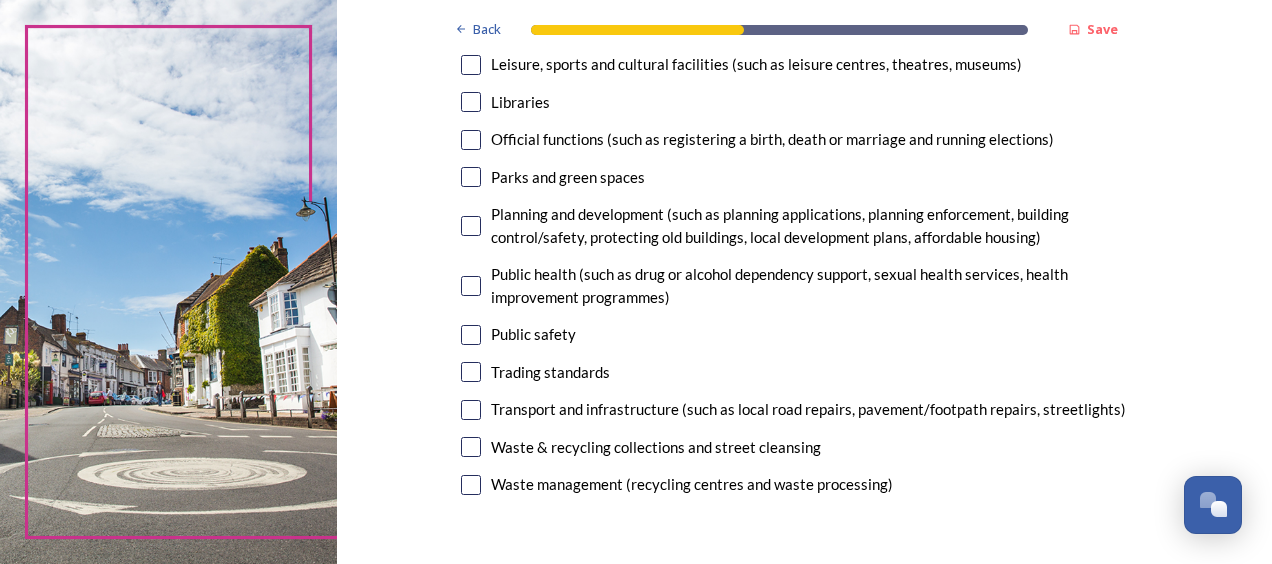 click at bounding box center [471, 286] 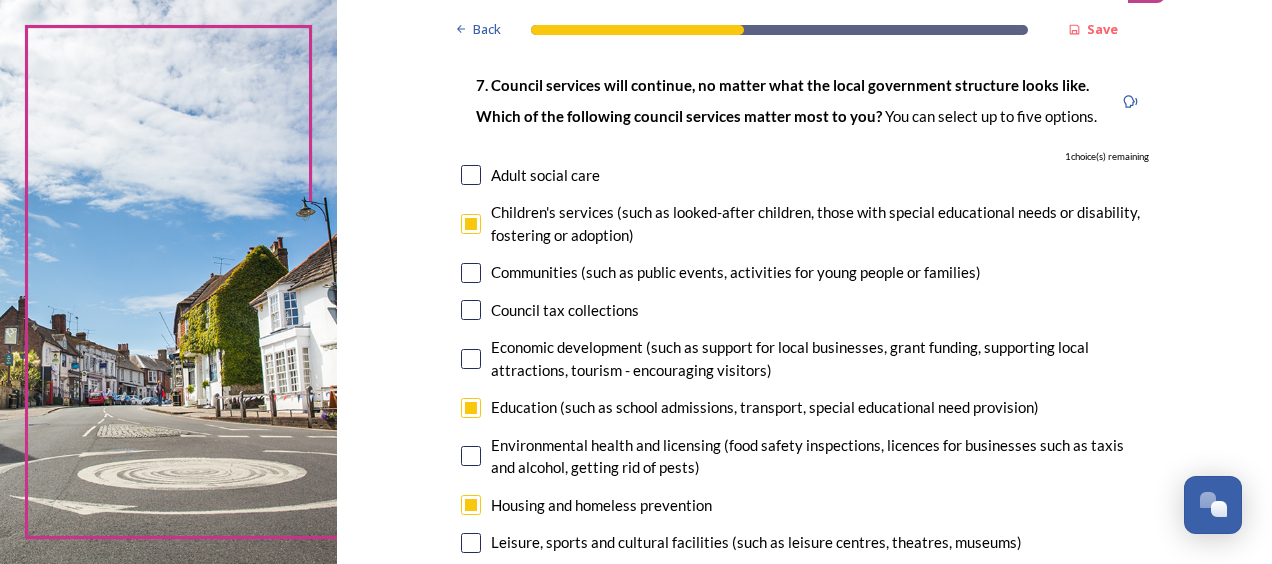 scroll, scrollTop: 100, scrollLeft: 0, axis: vertical 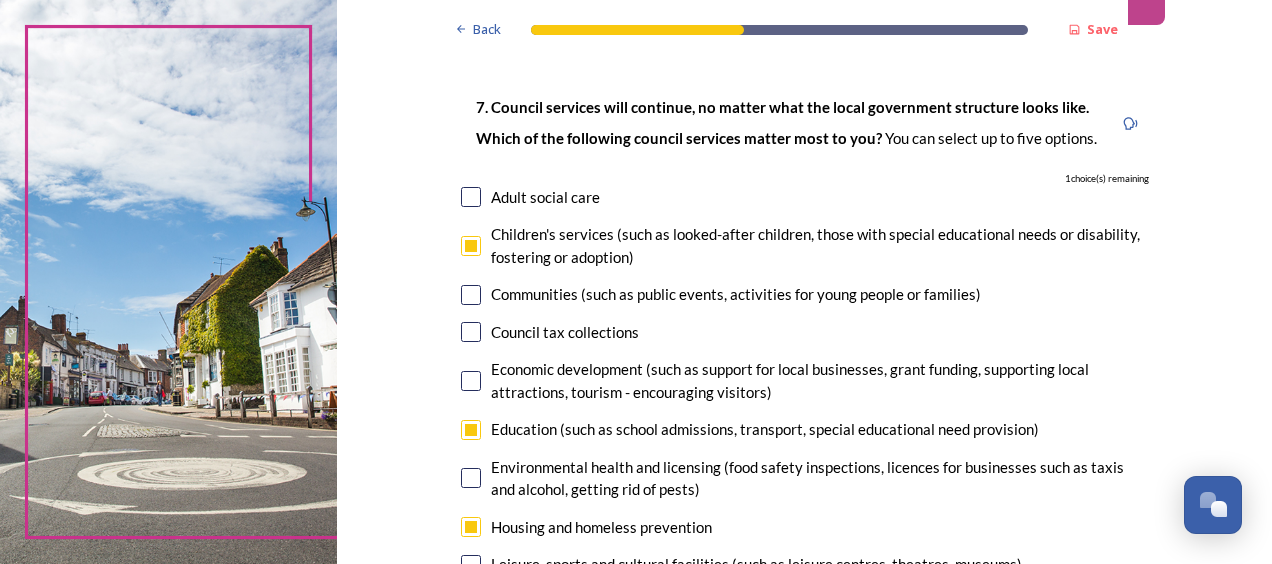 click at bounding box center [471, 197] 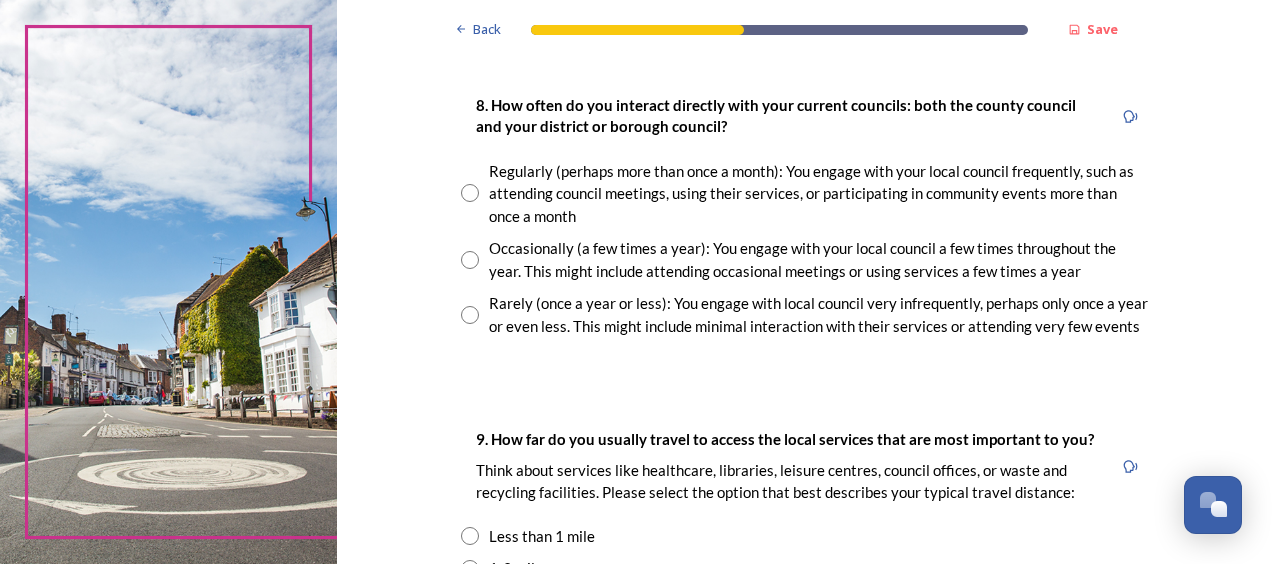 scroll, scrollTop: 1100, scrollLeft: 0, axis: vertical 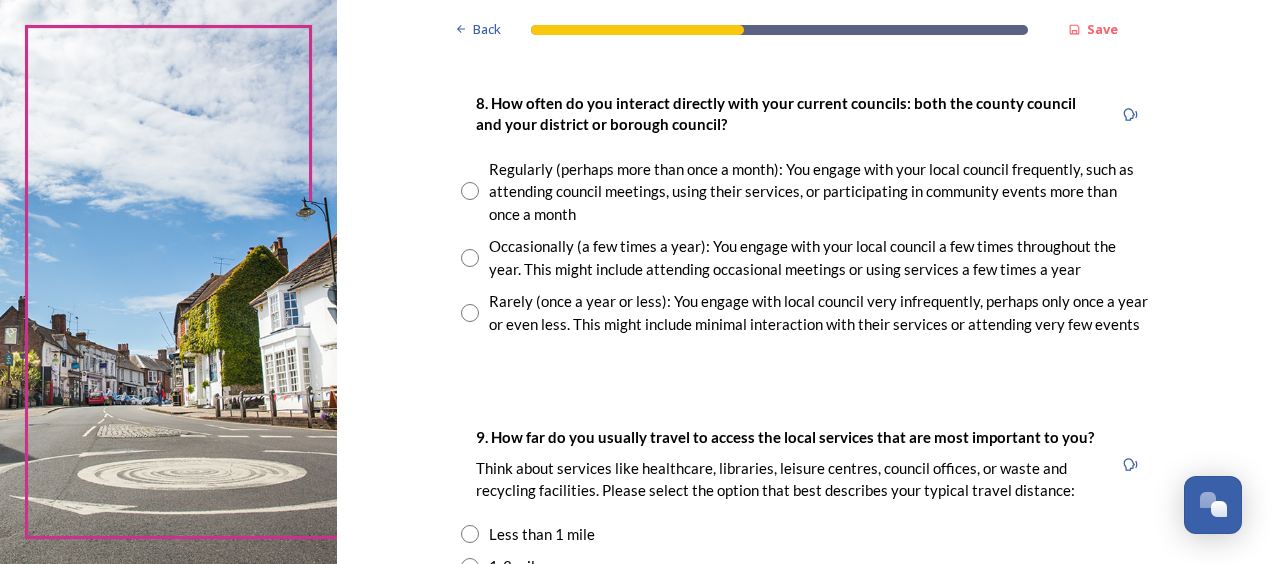 click at bounding box center [470, 191] 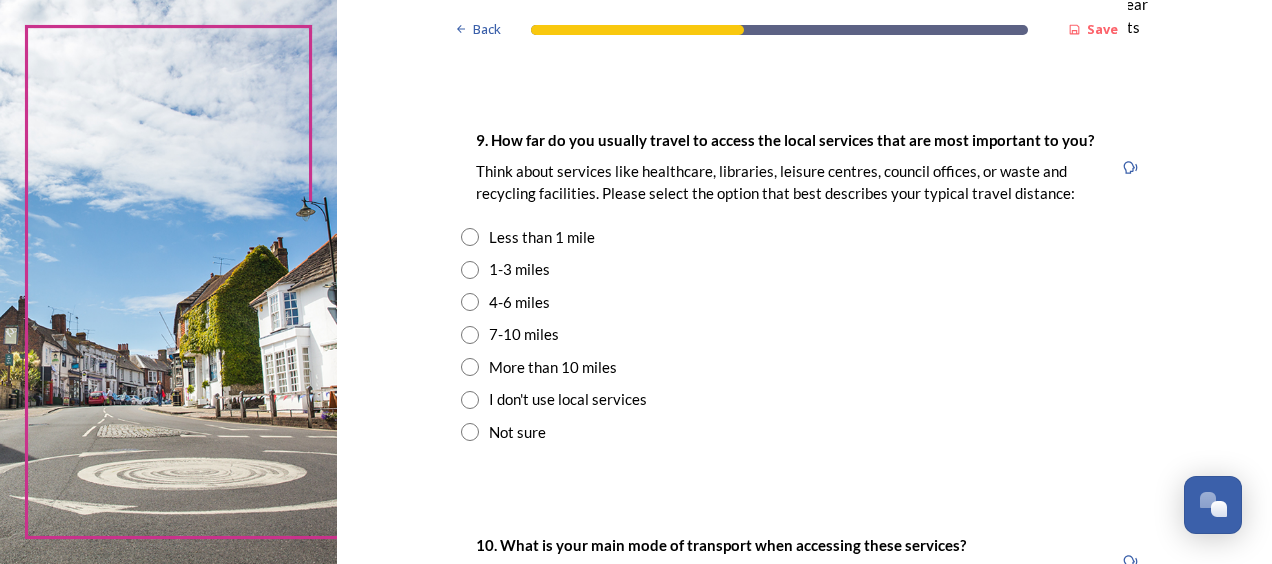 scroll, scrollTop: 1400, scrollLeft: 0, axis: vertical 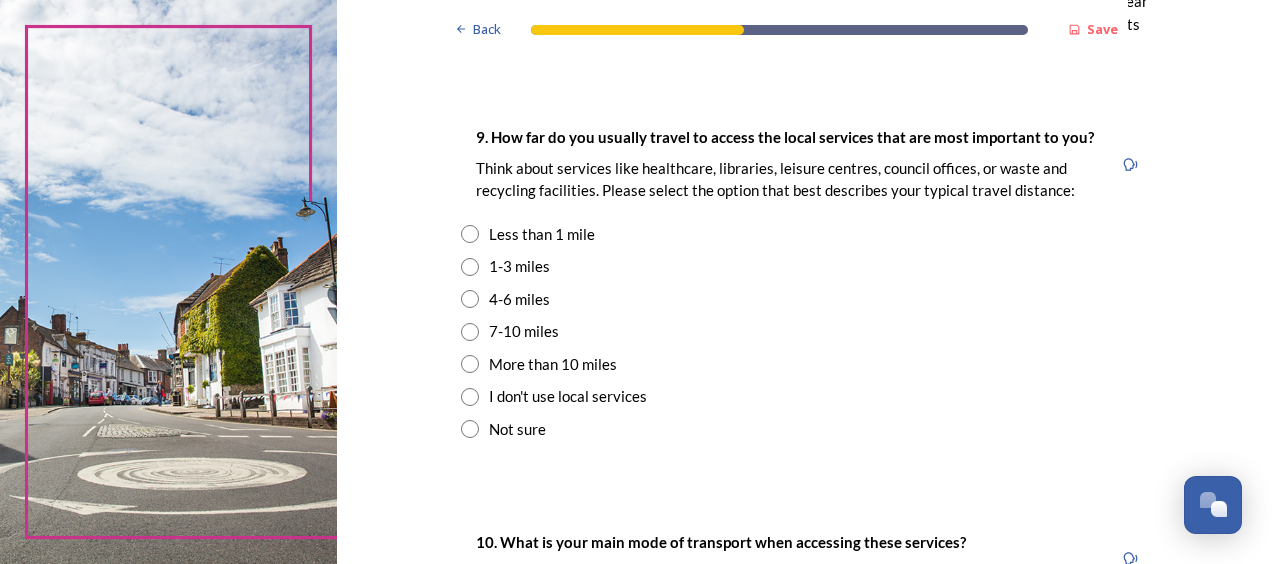 click at bounding box center (470, 267) 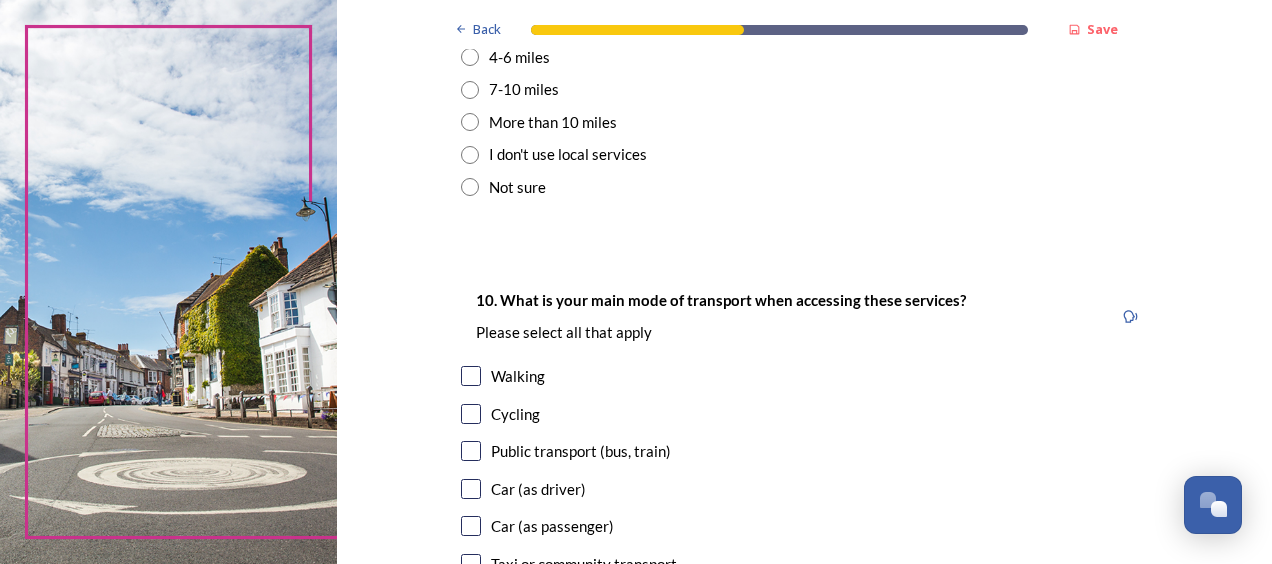 scroll, scrollTop: 1700, scrollLeft: 0, axis: vertical 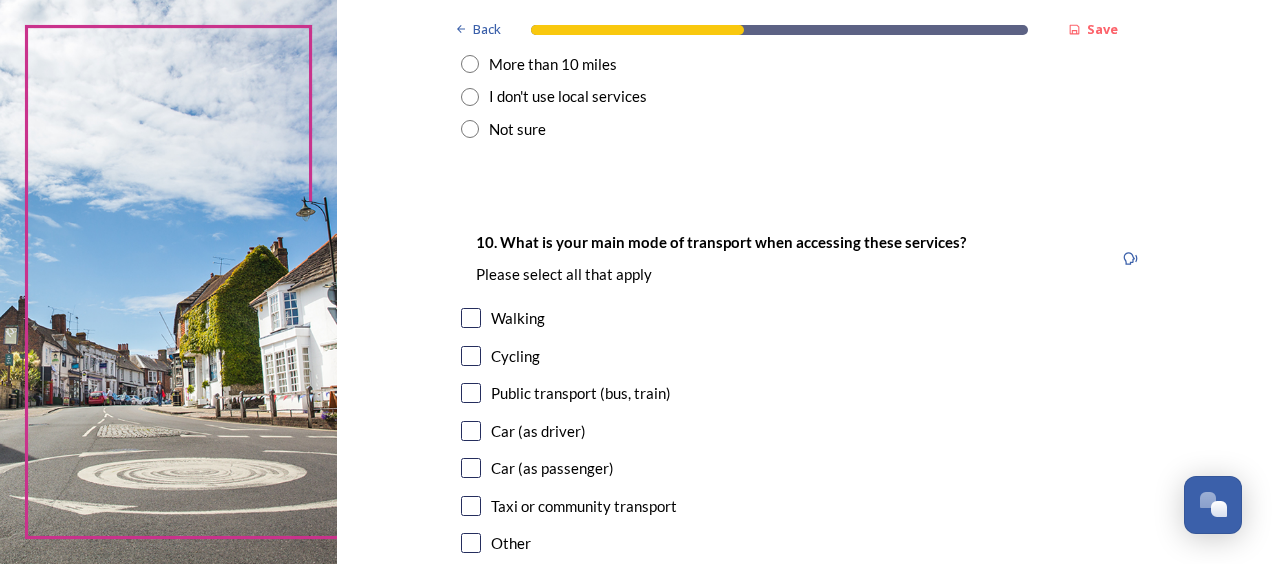 click at bounding box center [471, 431] 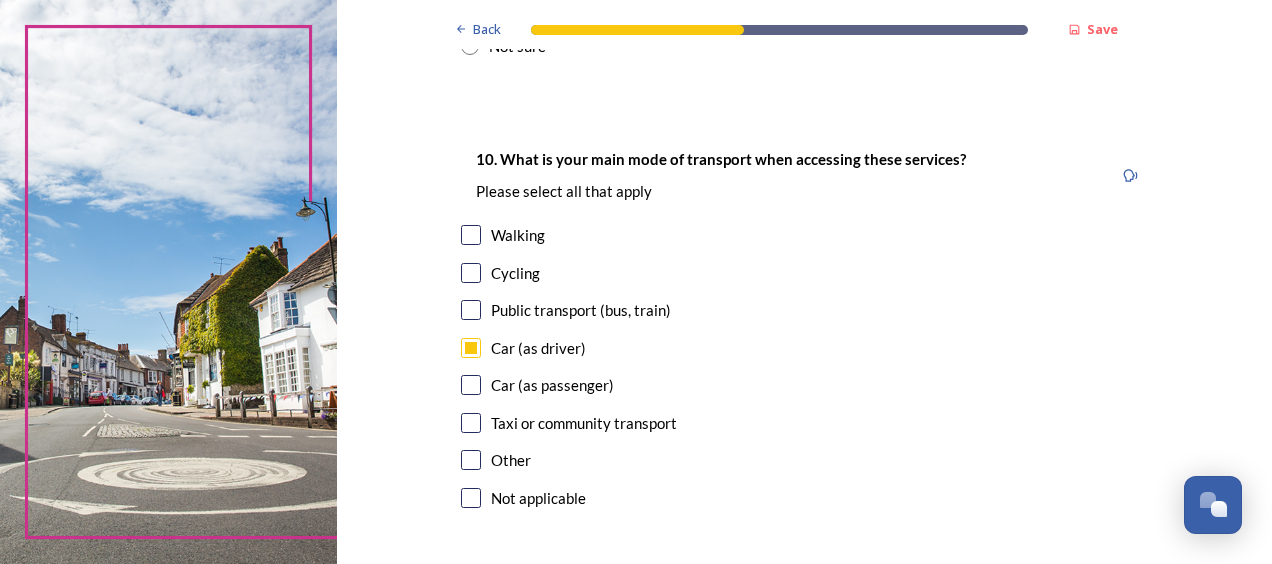 scroll, scrollTop: 1767, scrollLeft: 0, axis: vertical 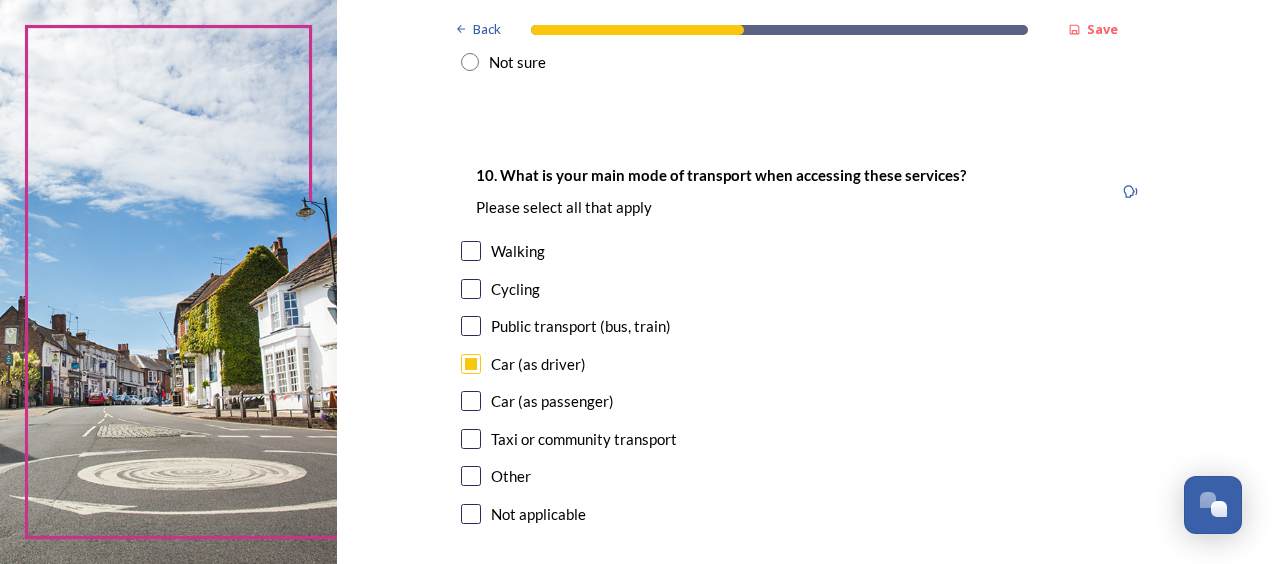 click at bounding box center [471, 251] 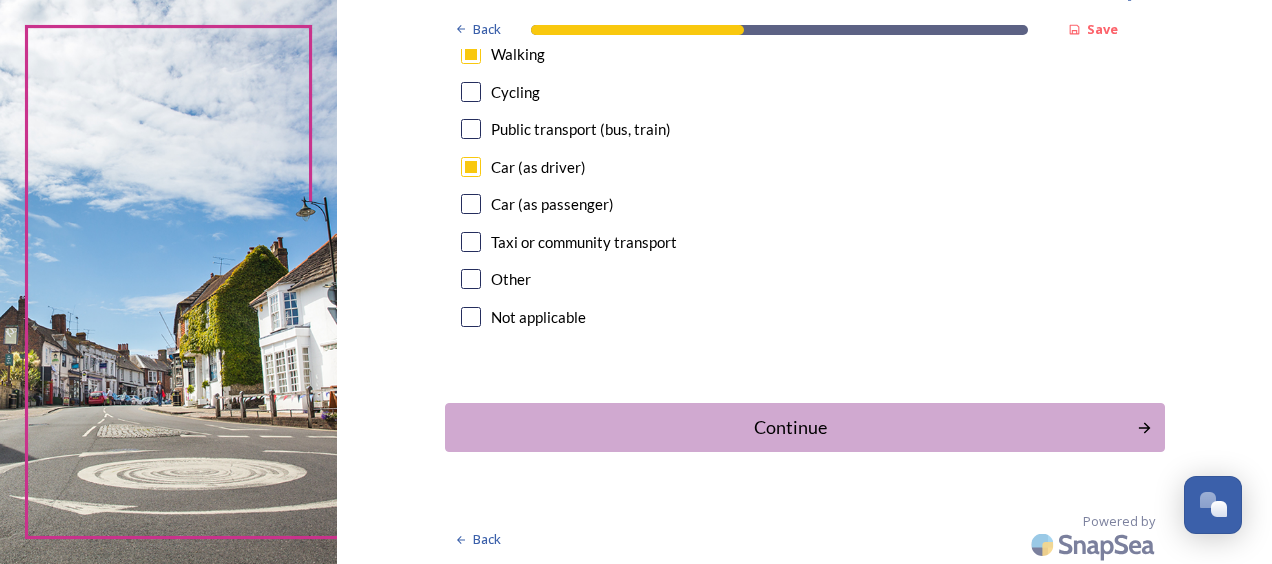 scroll, scrollTop: 1967, scrollLeft: 0, axis: vertical 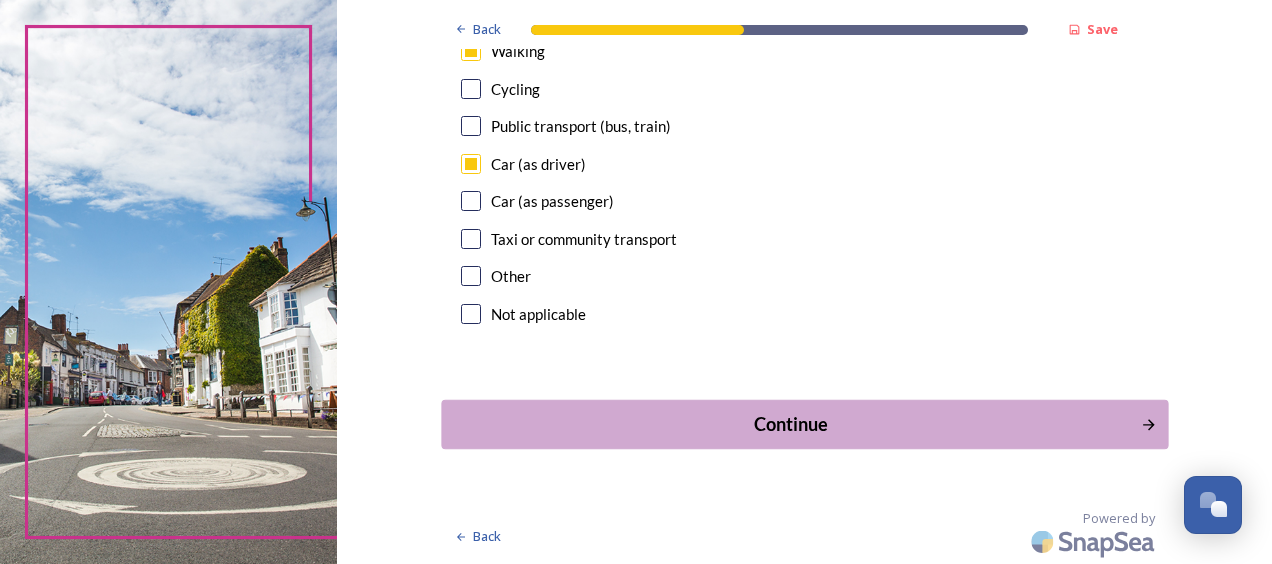 click on "Continue" at bounding box center [790, 424] 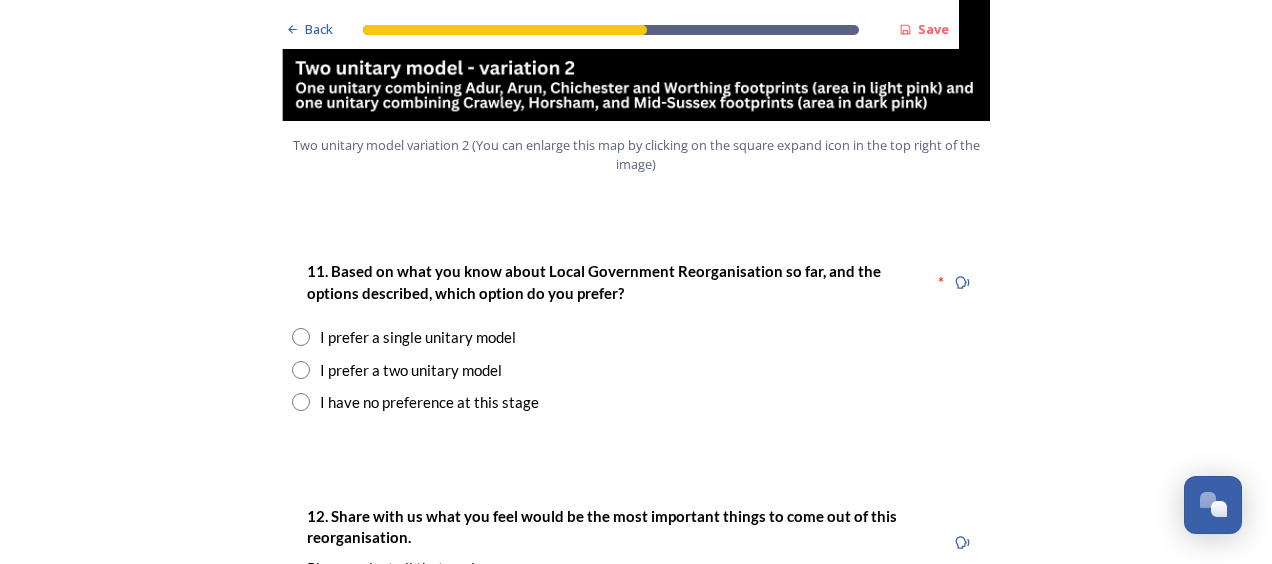 scroll, scrollTop: 2500, scrollLeft: 0, axis: vertical 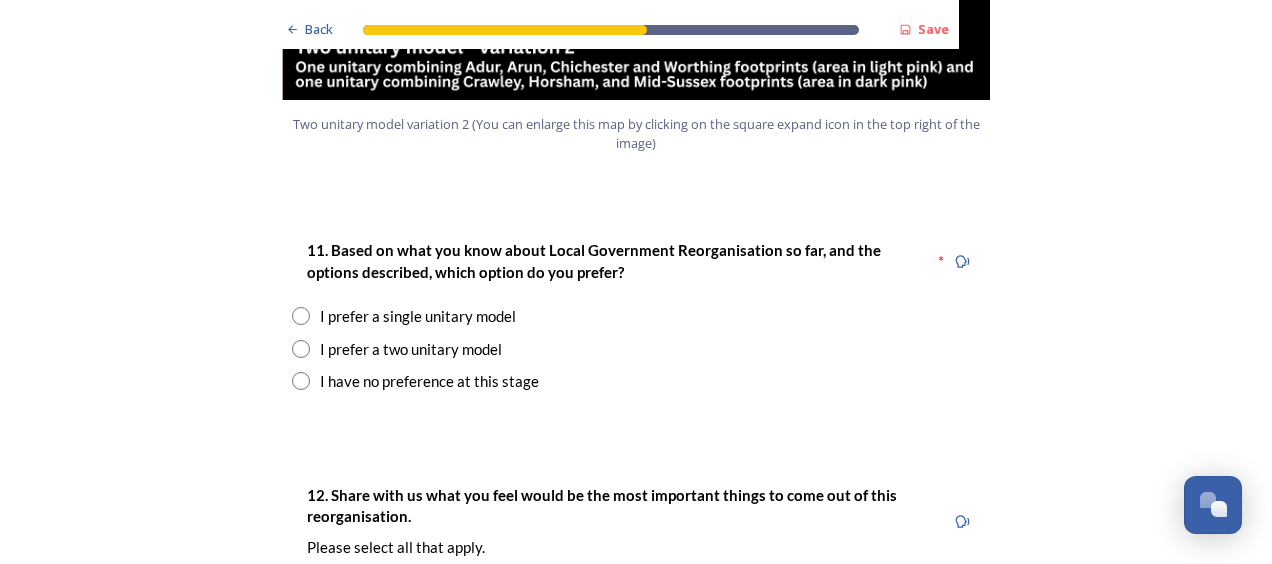 click at bounding box center [301, 349] 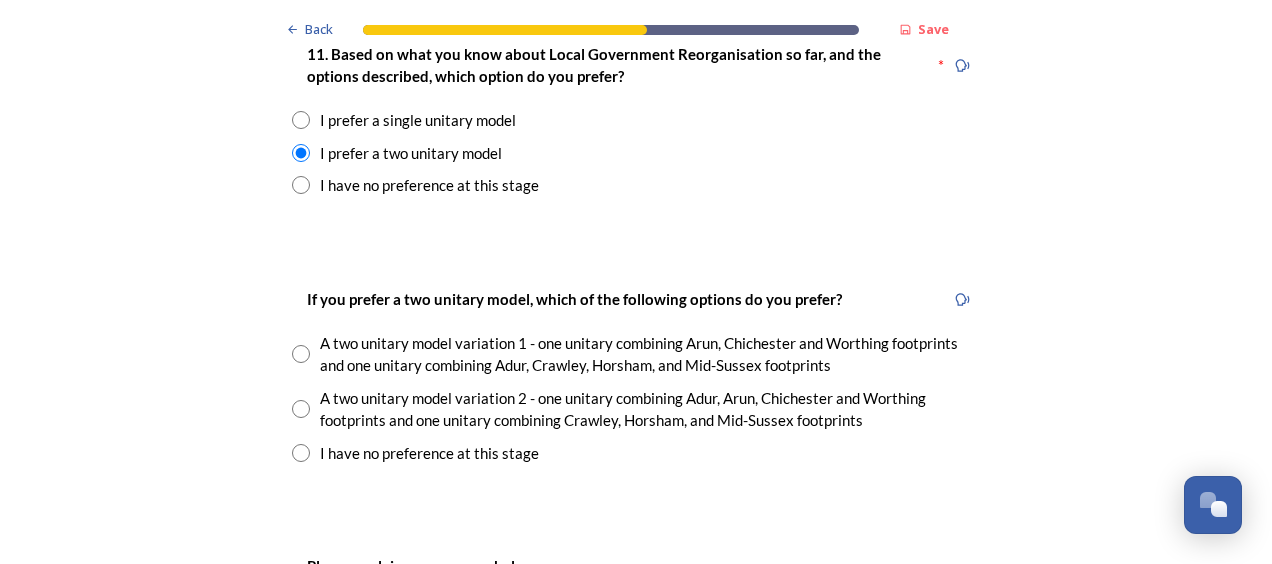 scroll, scrollTop: 2800, scrollLeft: 0, axis: vertical 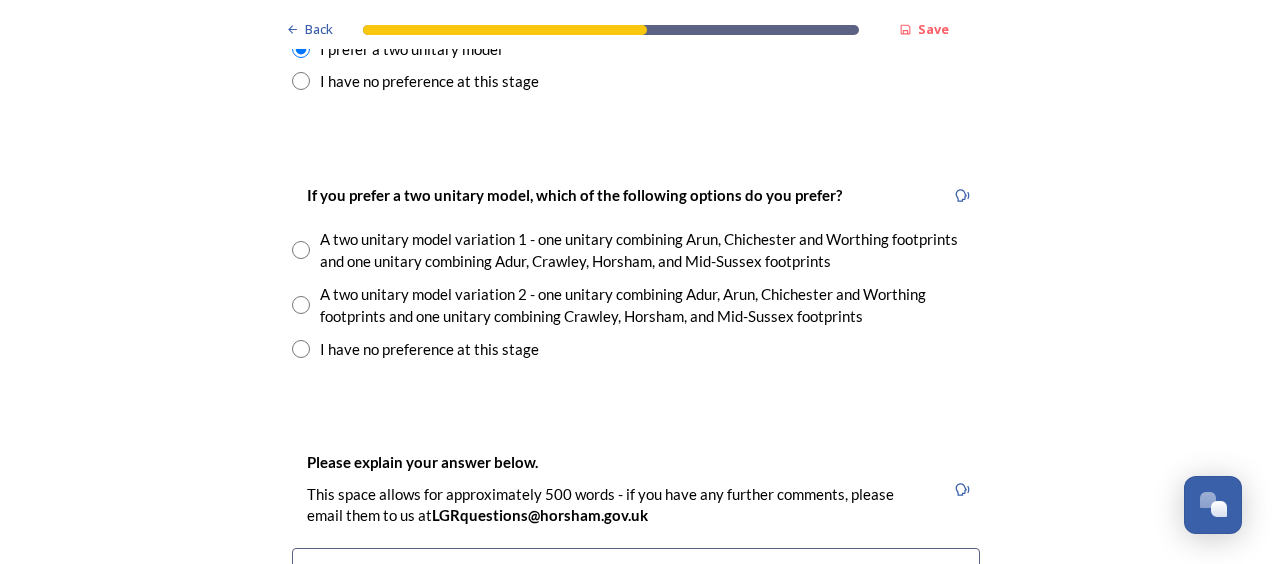 click at bounding box center (301, 349) 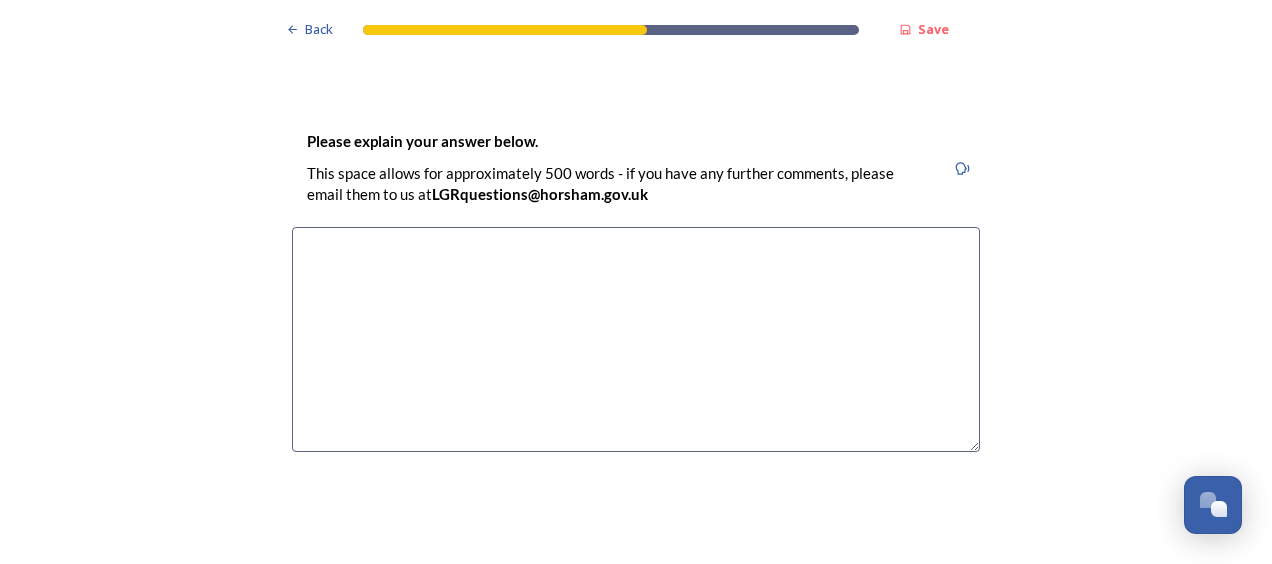 scroll, scrollTop: 3100, scrollLeft: 0, axis: vertical 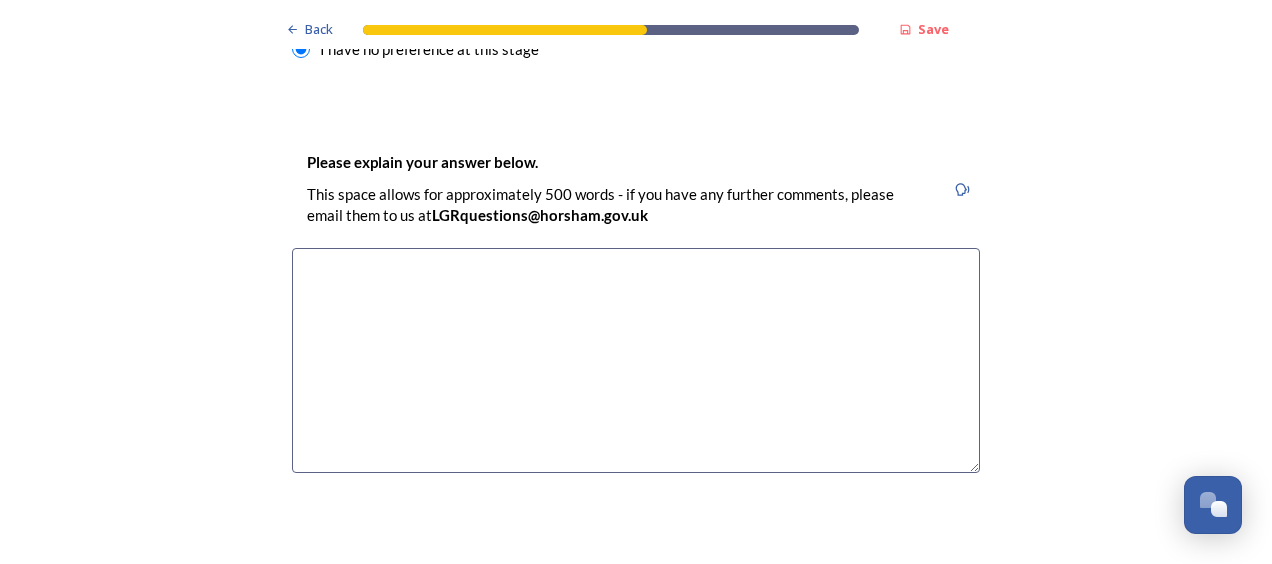 click at bounding box center [636, 360] 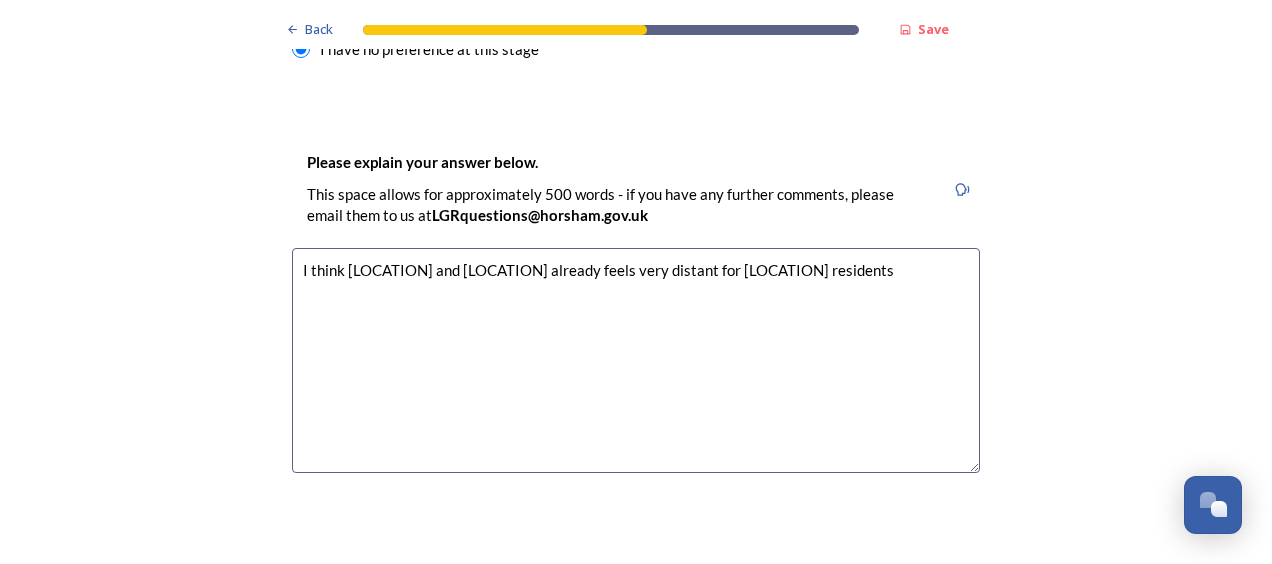 click on "I think [LOCATION] and [LOCATION] already feels very distant for [LOCATION] residents" at bounding box center (636, 360) 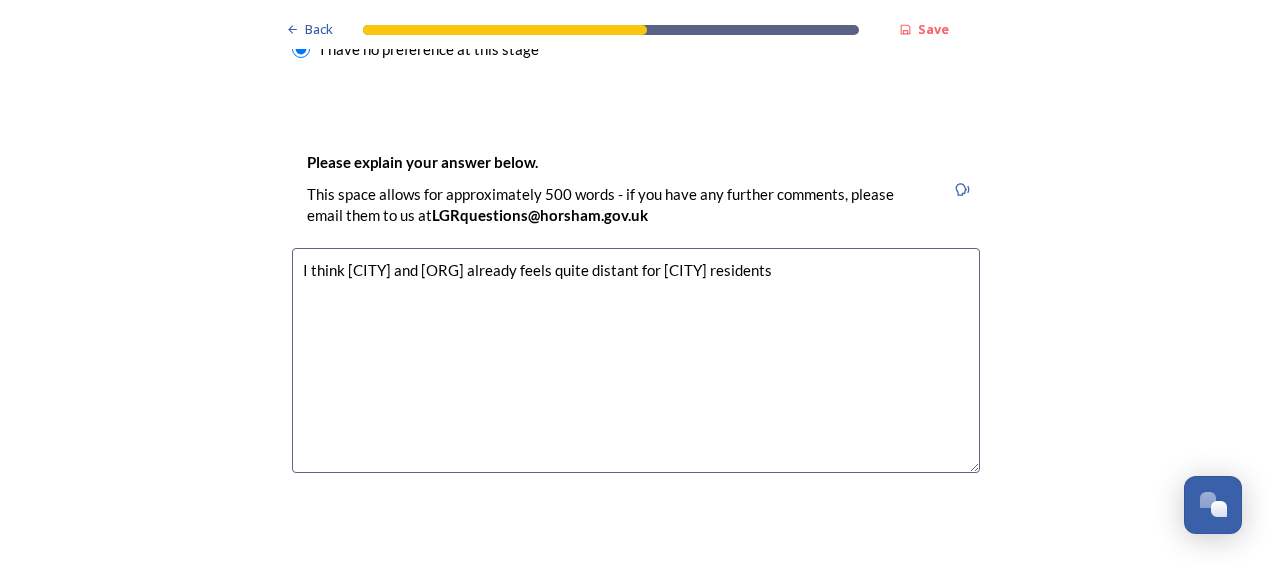 click on "I think [CITY] and [ORG] already feels quite distant for [CITY] residents" at bounding box center [636, 360] 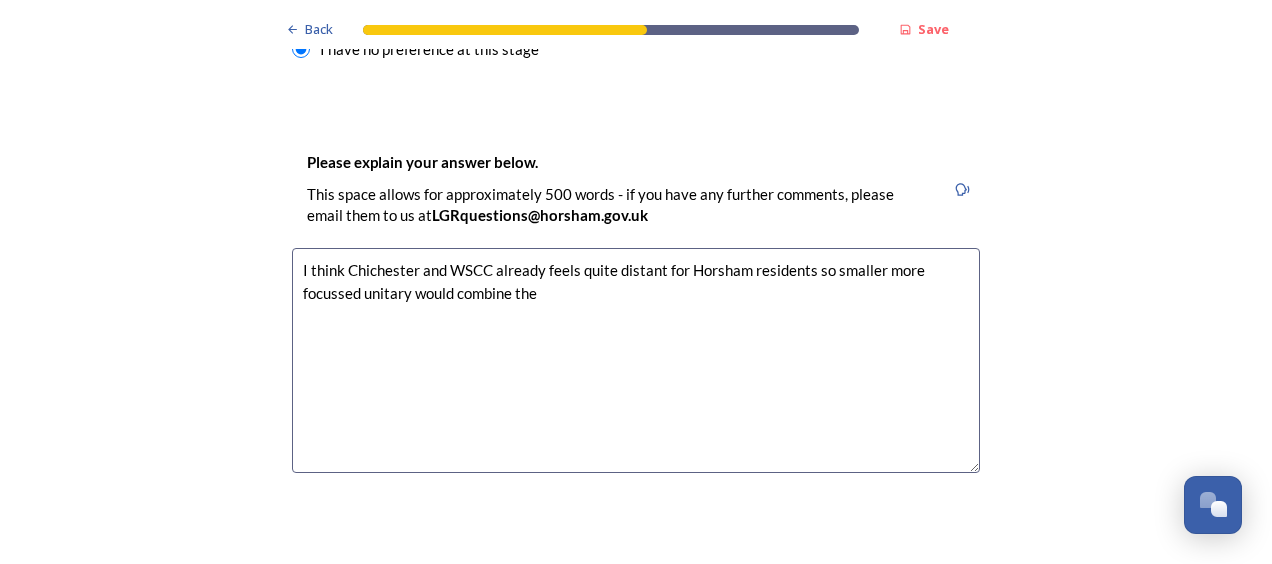 click on "I think Chichester and WSCC already feels quite distant for Horsham residents so smaller more focussed unitary would combine the" at bounding box center (636, 360) 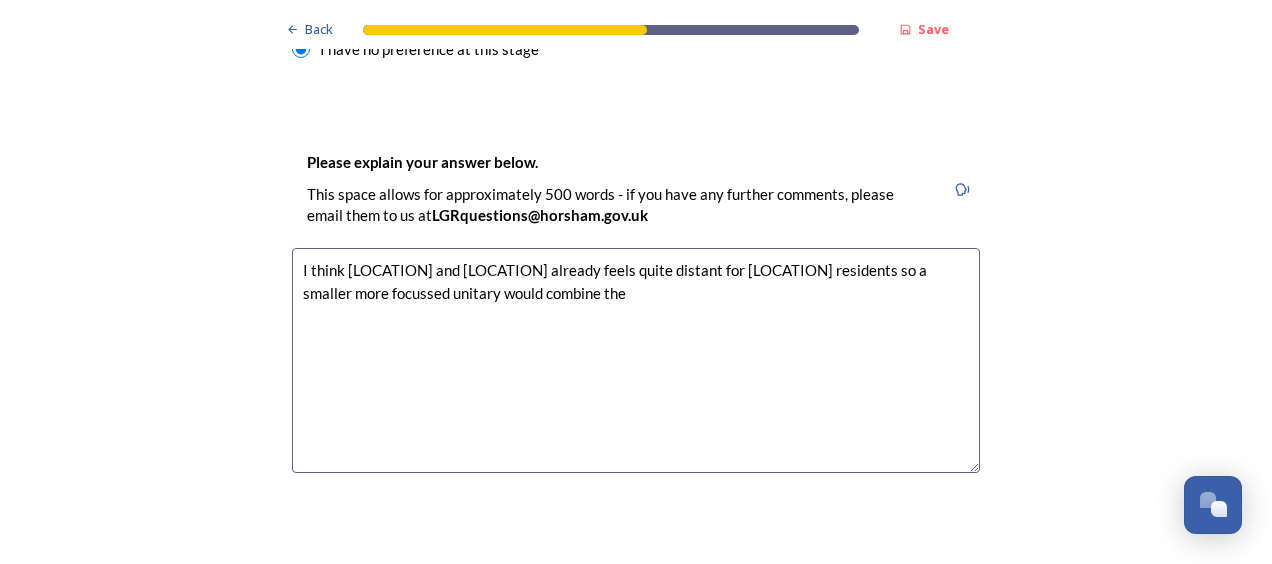 click on "I think [LOCATION] and [LOCATION] already feels quite distant for [LOCATION] residents so a smaller more focussed unitary would combine the" at bounding box center [636, 360] 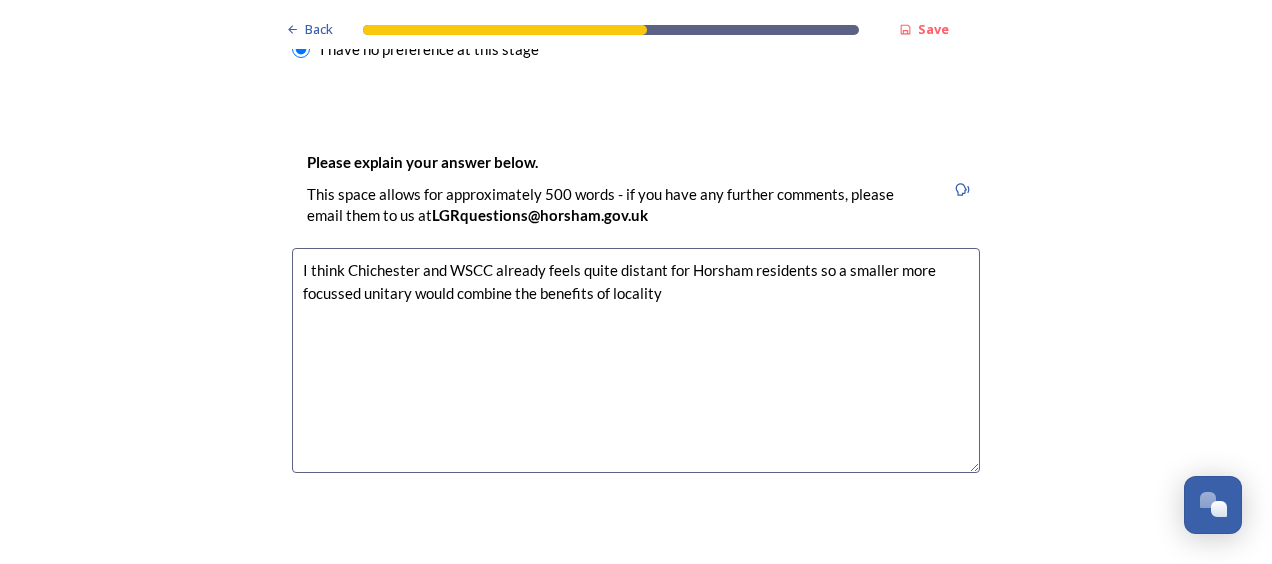 drag, startPoint x: 601, startPoint y: 291, endPoint x: 1080, endPoint y: 348, distance: 482.37952 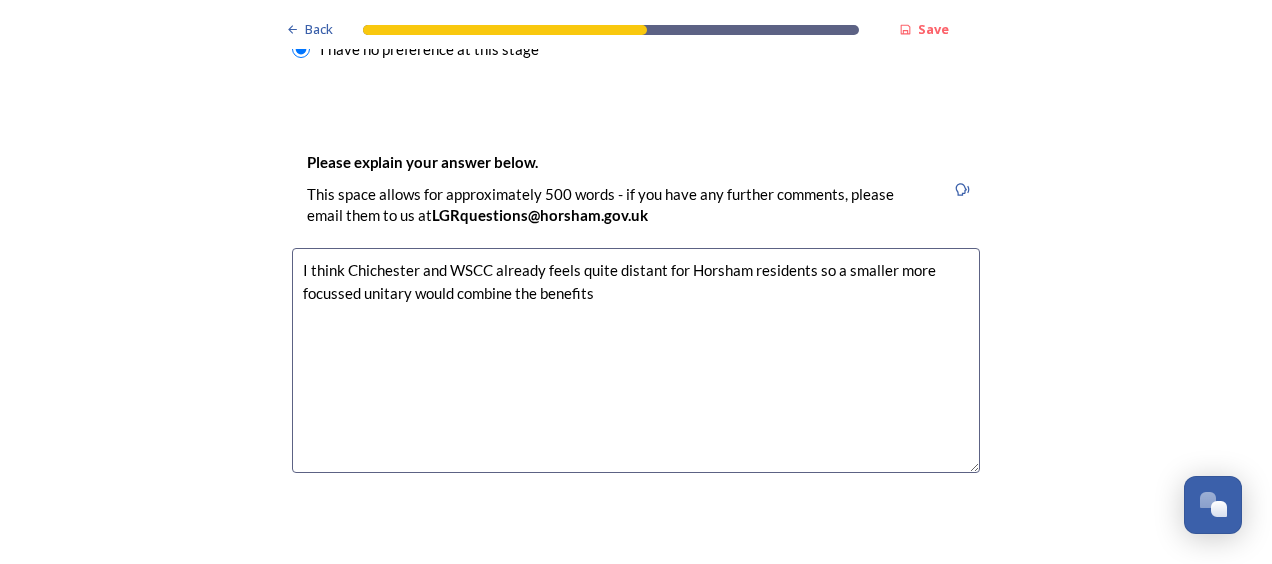 click on "I think Chichester and WSCC already feels quite distant for Horsham residents so a smaller more focussed unitary would combine the benefits" at bounding box center [636, 360] 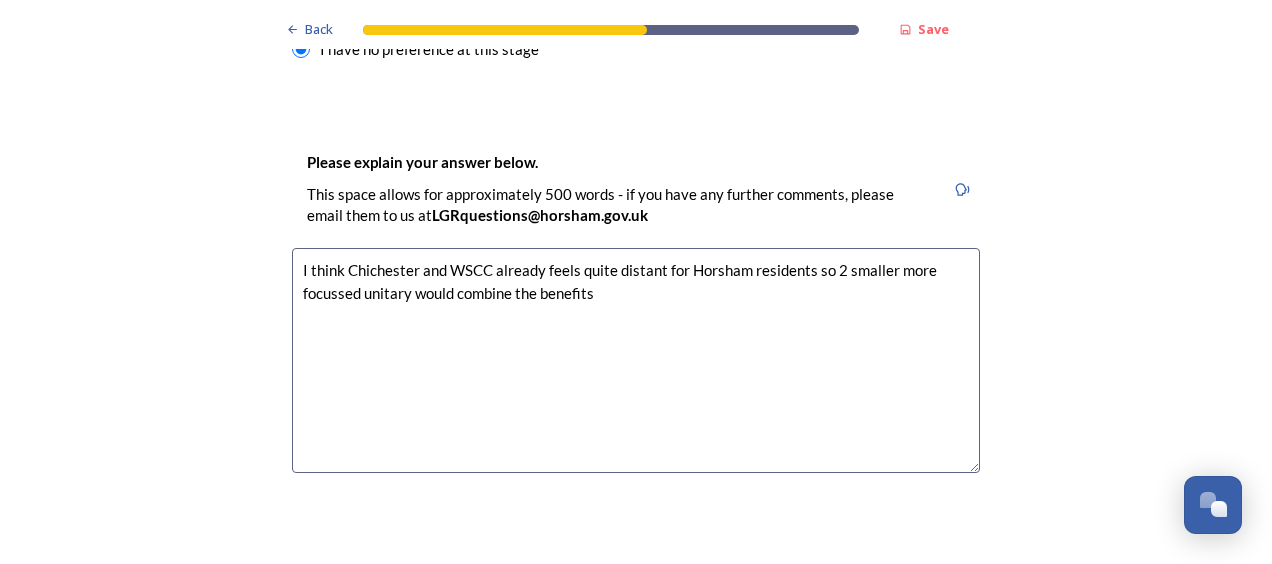 drag, startPoint x: 888, startPoint y: 270, endPoint x: 370, endPoint y: 283, distance: 518.1631 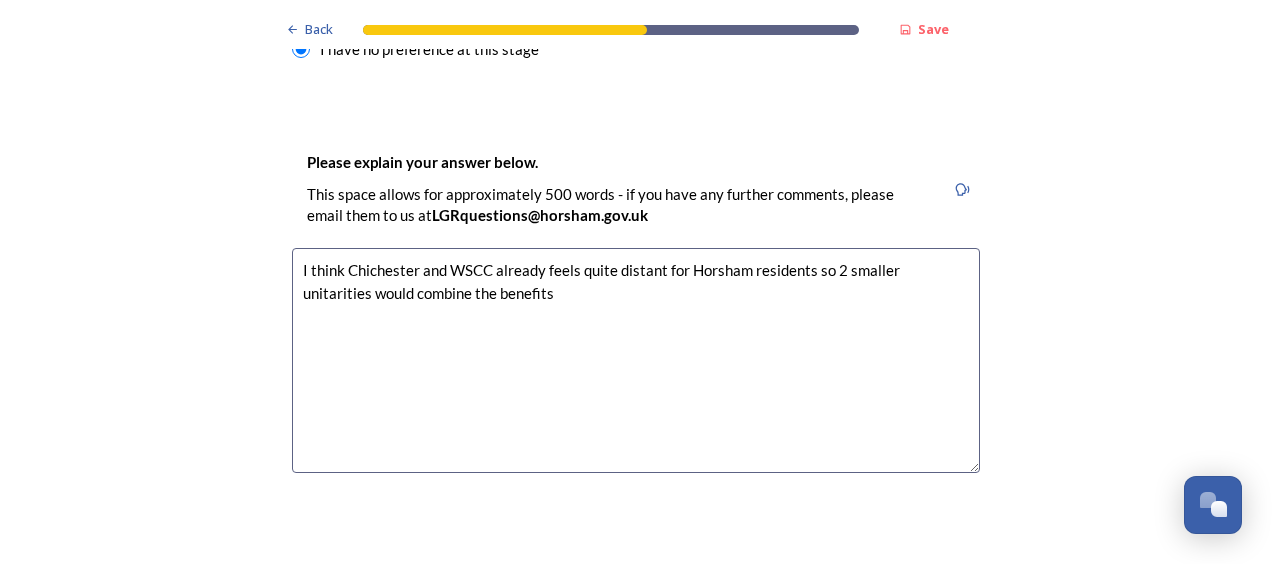 click on "I think Chichester and WSCC already feels quite distant for Horsham residents so 2 smaller unitarities would combine the benefits" at bounding box center (636, 360) 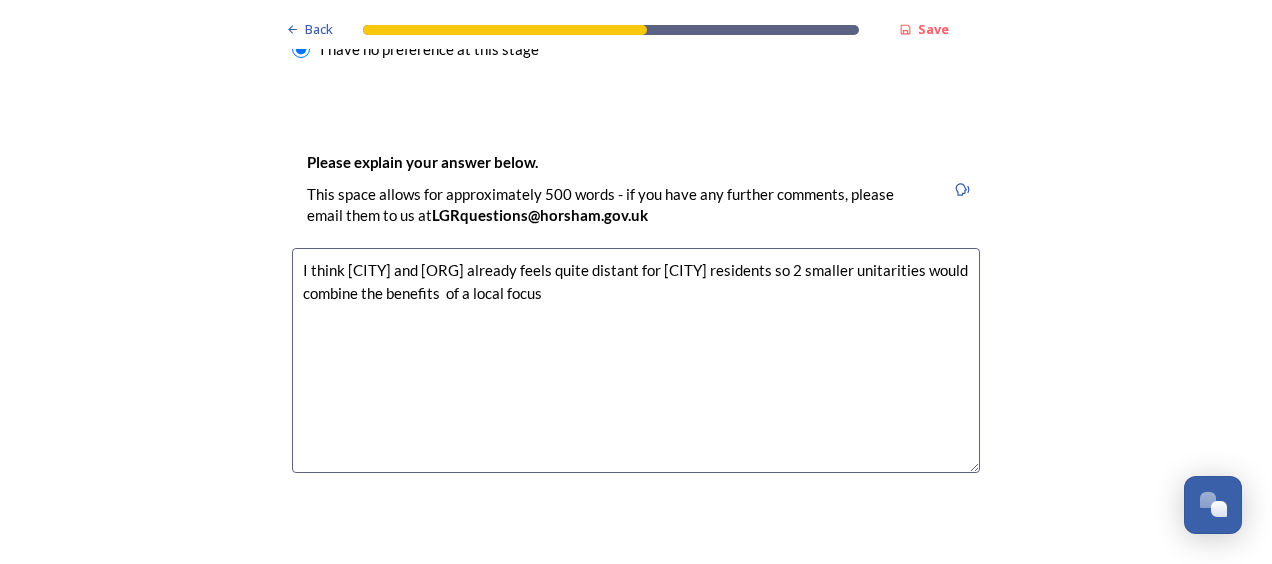 click on "I think [CITY] and [ORG] already feels quite distant for [CITY] residents so 2 smaller unitarities would combine the benefits  of a local focus" at bounding box center [636, 360] 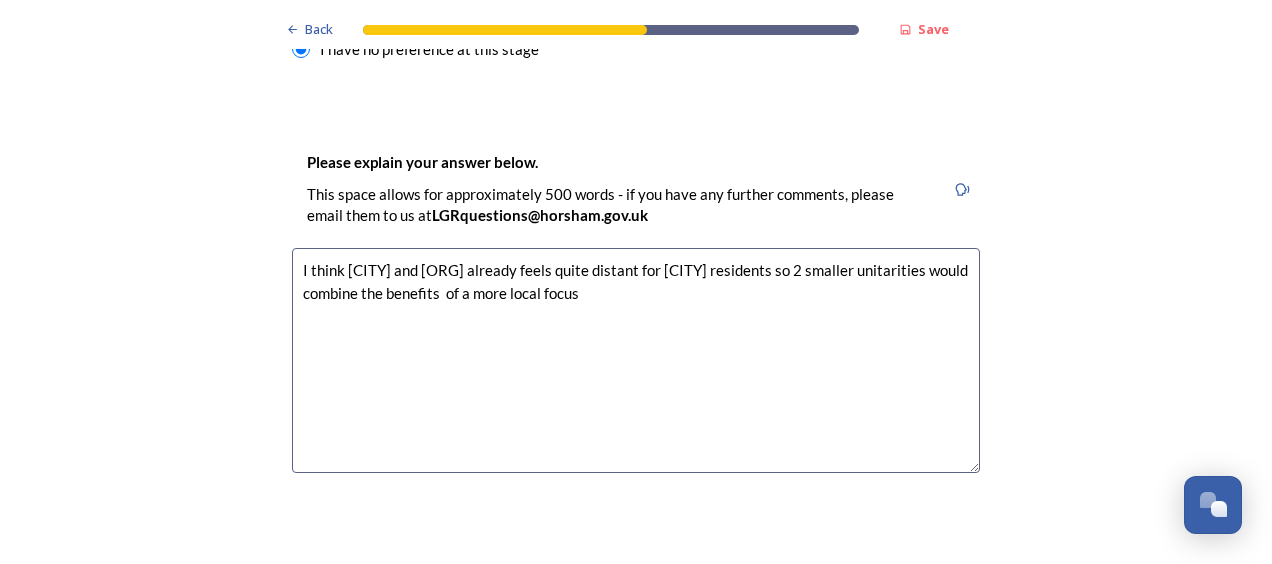 click on "I think [CITY] and [ORG] already feels quite distant for [CITY] residents so 2 smaller unitarities would combine the benefits  of a more local focus" at bounding box center (636, 360) 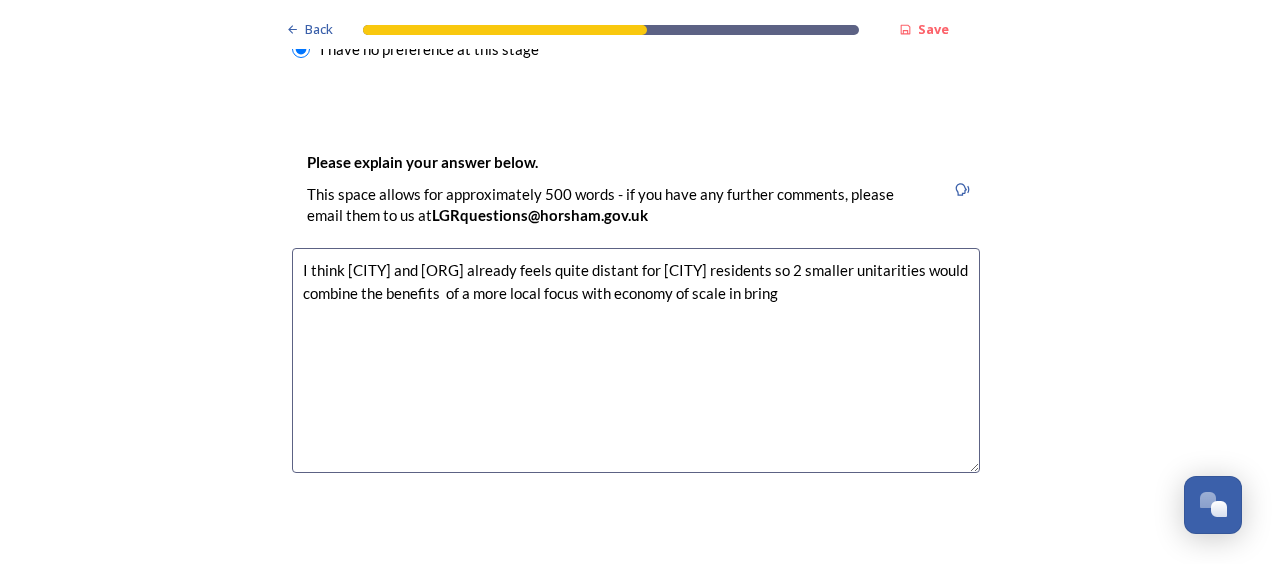 drag, startPoint x: 762, startPoint y: 292, endPoint x: 777, endPoint y: 296, distance: 15.524175 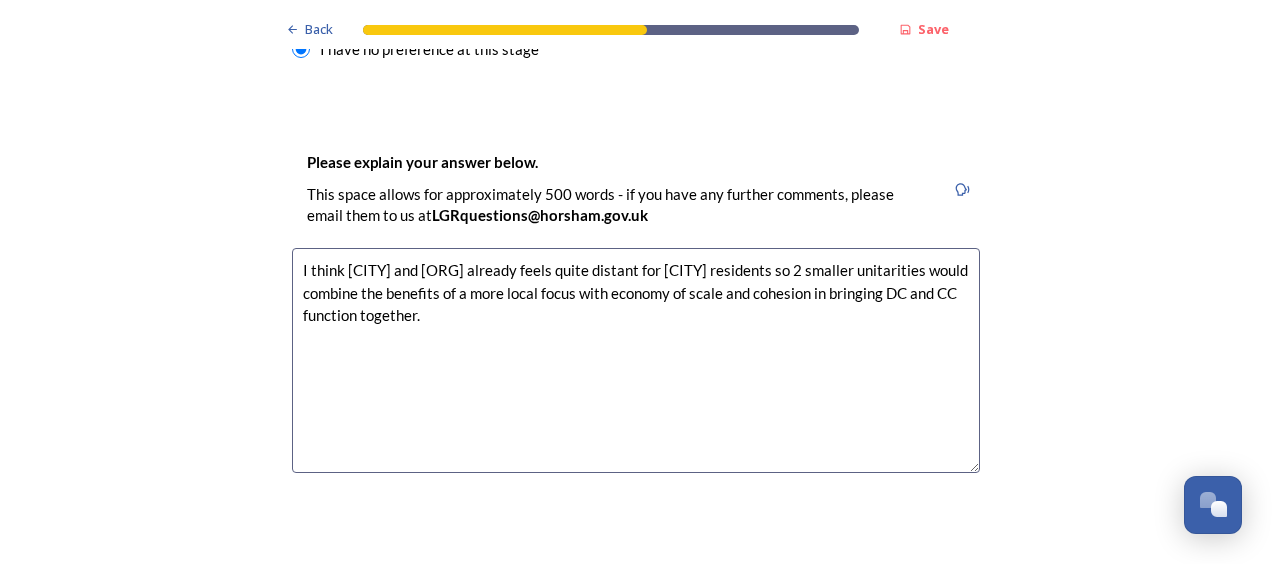 click on "I think [CITY] and [ORG] already feels quite distant for [CITY] residents so 2 smaller unitarities would combine the benefits of a more local focus with economy of scale and cohesion in bringing DC and CC function together." at bounding box center (636, 360) 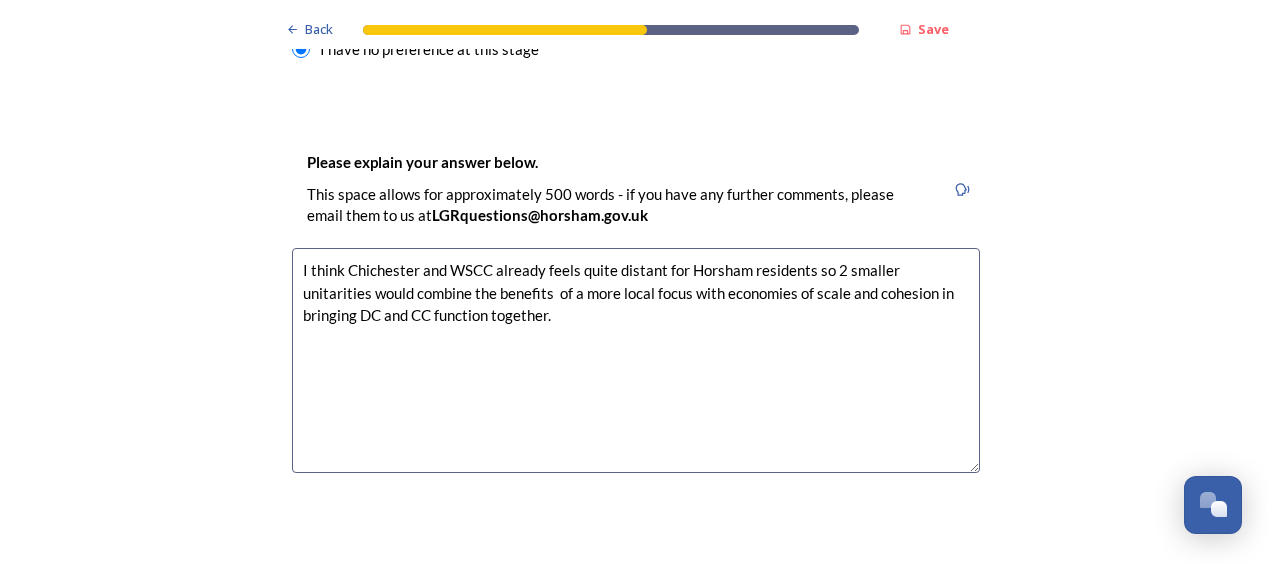 drag, startPoint x: 805, startPoint y: 300, endPoint x: 824, endPoint y: 305, distance: 19.646883 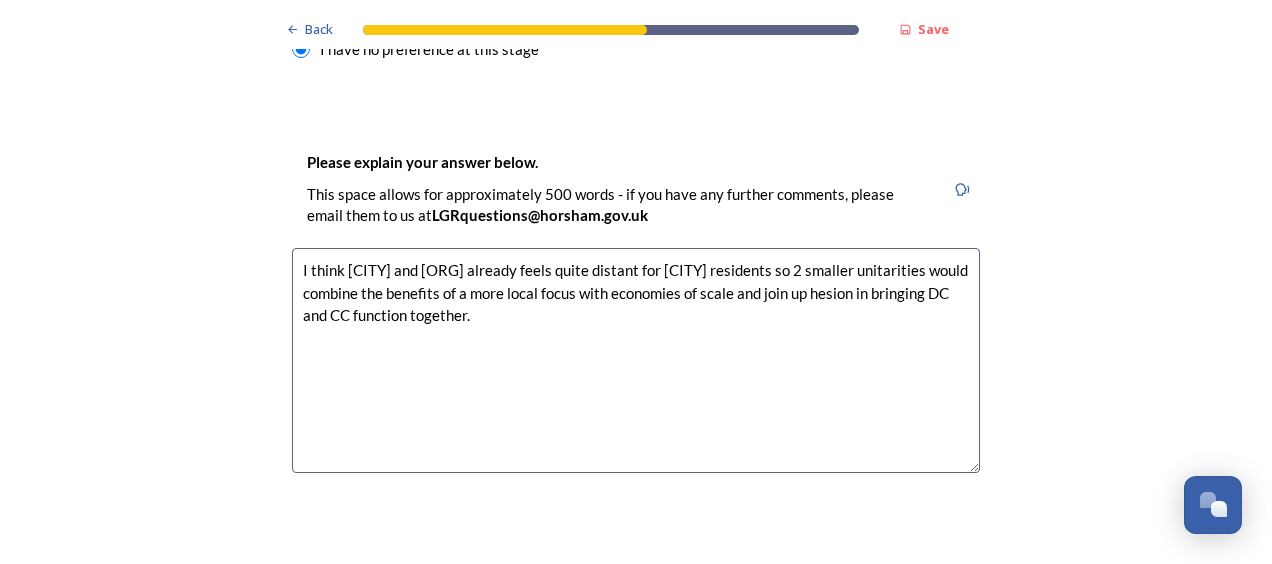 drag, startPoint x: 846, startPoint y: 295, endPoint x: 958, endPoint y: 306, distance: 112.53888 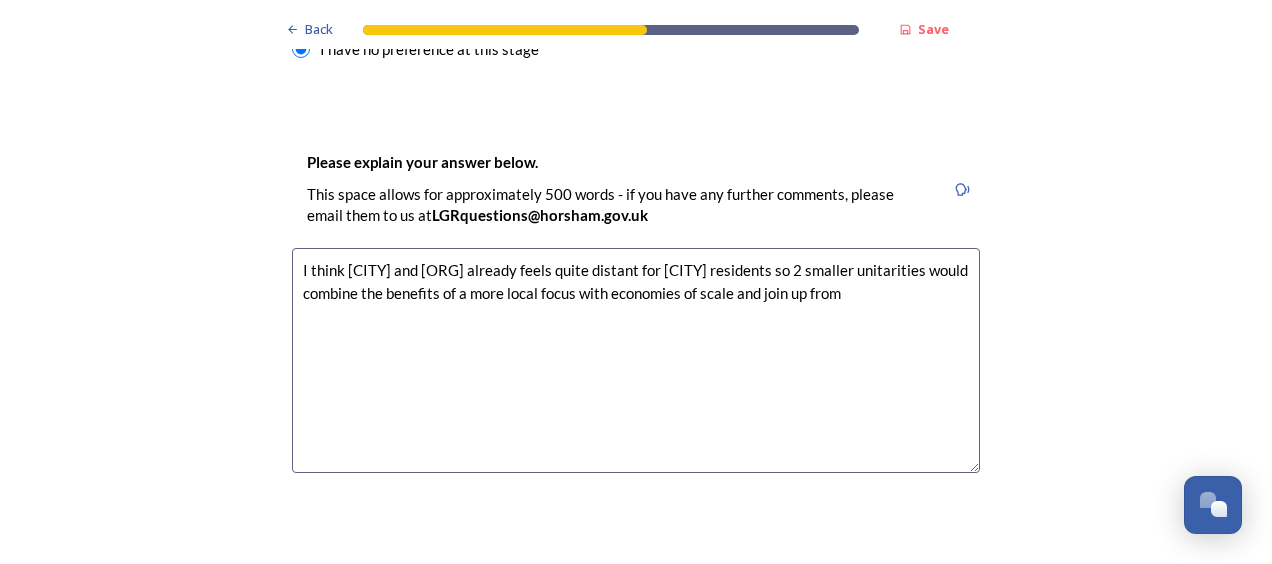 click on "I think [CITY] and [ORG] already feels quite distant for [CITY] residents so 2 smaller unitarities would combine the benefits of a more local focus with economies of scale and join up from" at bounding box center (636, 360) 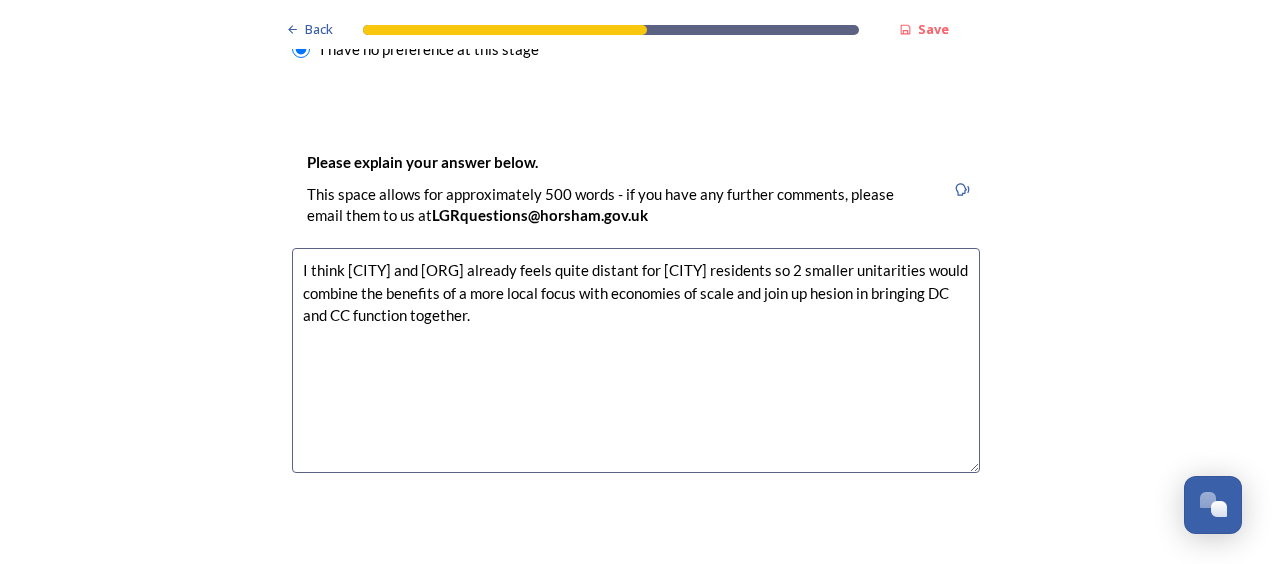 click on "I think [CITY] and [ORG] already feels quite distant for [CITY] residents so 2 smaller unitarities would combine the benefits of a more local focus with economies of scale and join up hesion in bringing DC and CC function together." at bounding box center [636, 360] 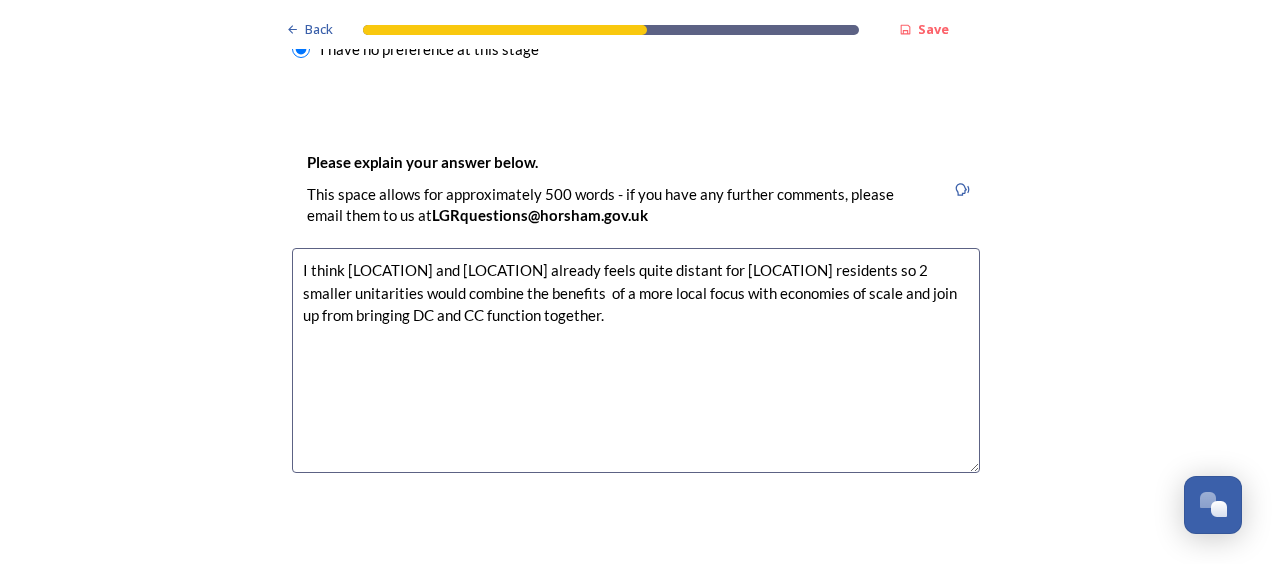 drag, startPoint x: 494, startPoint y: 290, endPoint x: 399, endPoint y: 296, distance: 95.189285 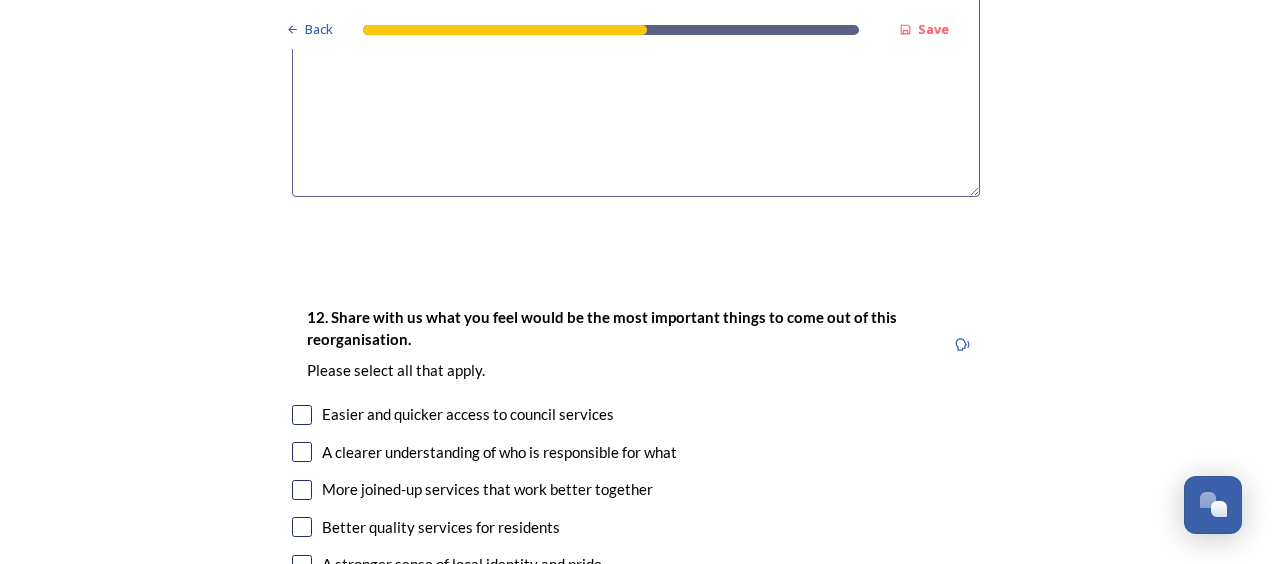 scroll, scrollTop: 3400, scrollLeft: 0, axis: vertical 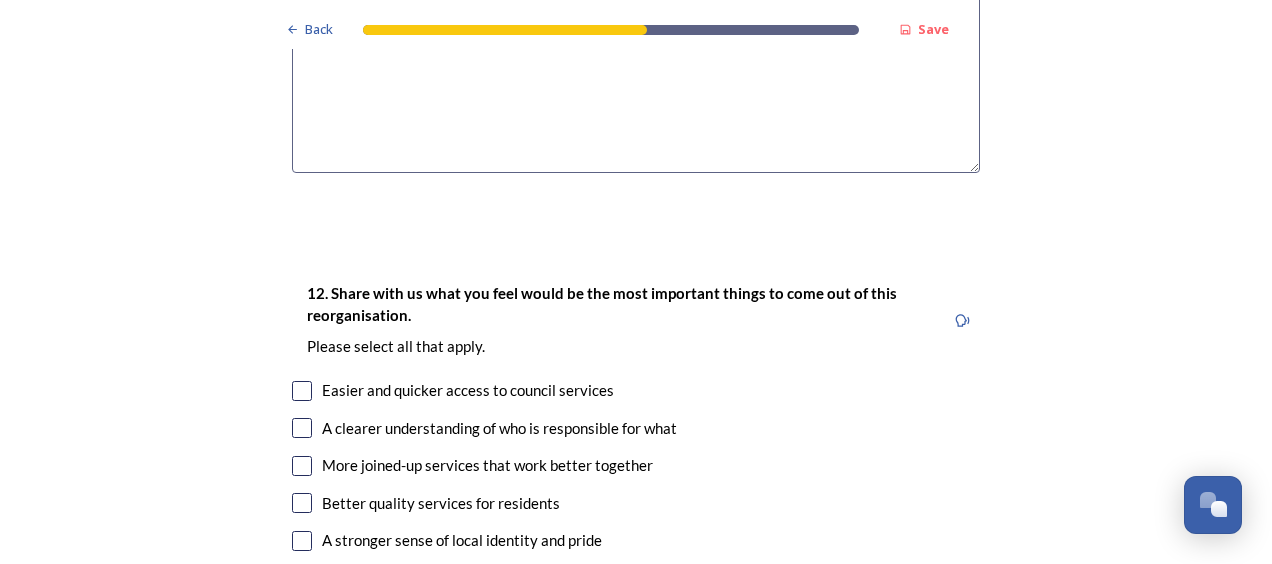 type on "I think [CITY] and [ORG] already feels quite distant for [CITY] residents so 2 smaller unitarities would combine the benefits of a more local focus with the economies of scale and join up coming from bringing DC and CC functions together." 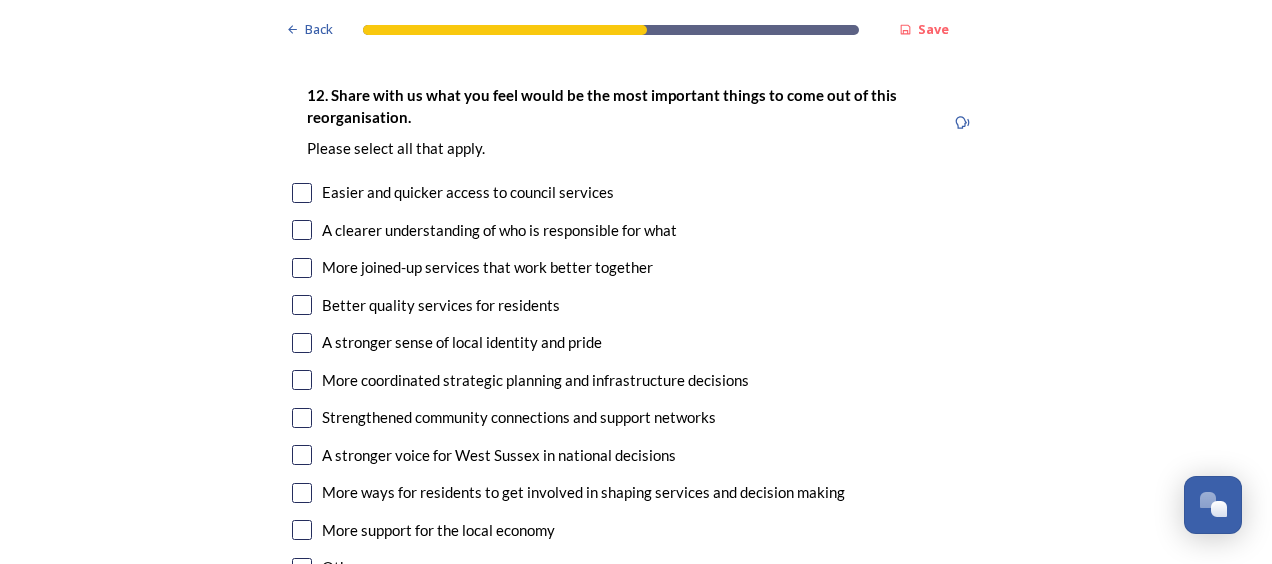 scroll, scrollTop: 3700, scrollLeft: 0, axis: vertical 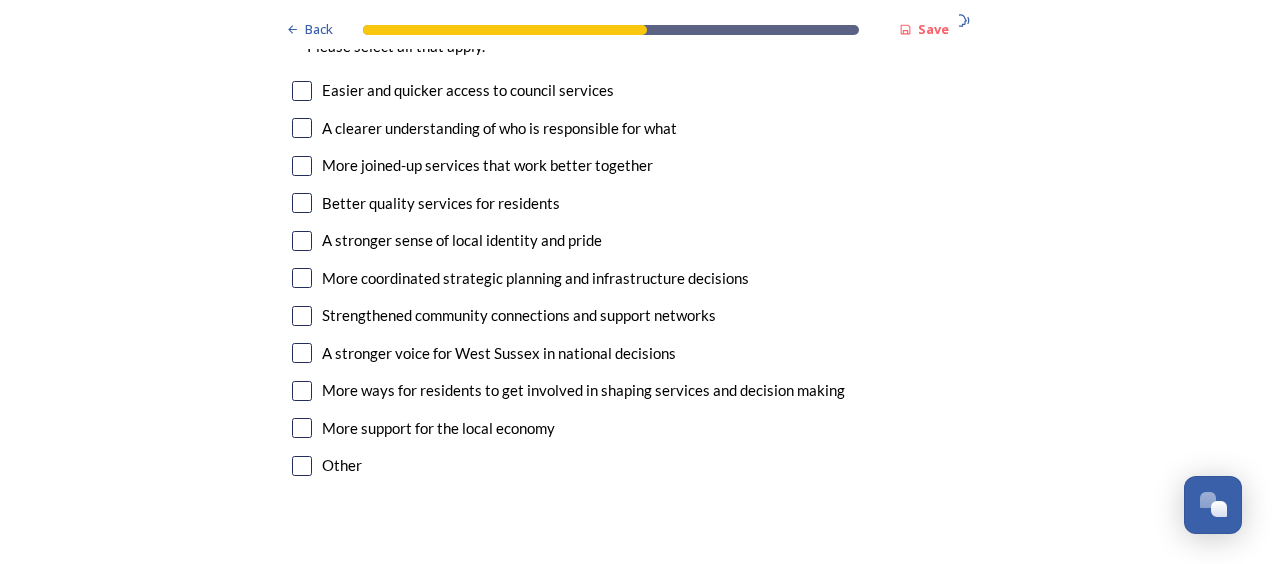 click at bounding box center (302, 203) 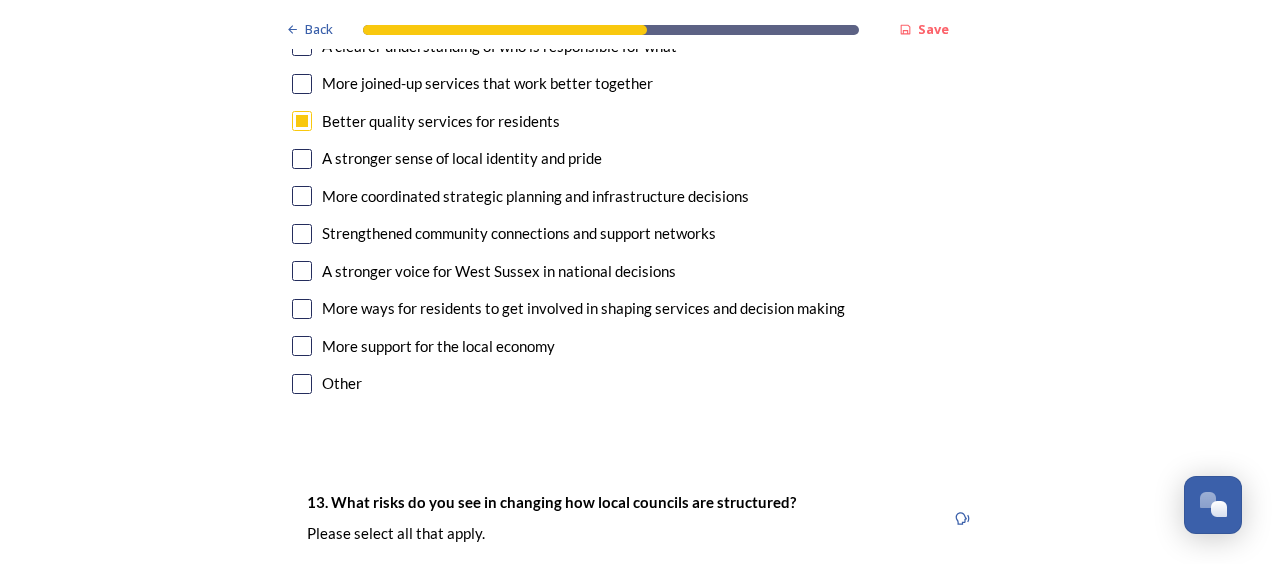 scroll, scrollTop: 3800, scrollLeft: 0, axis: vertical 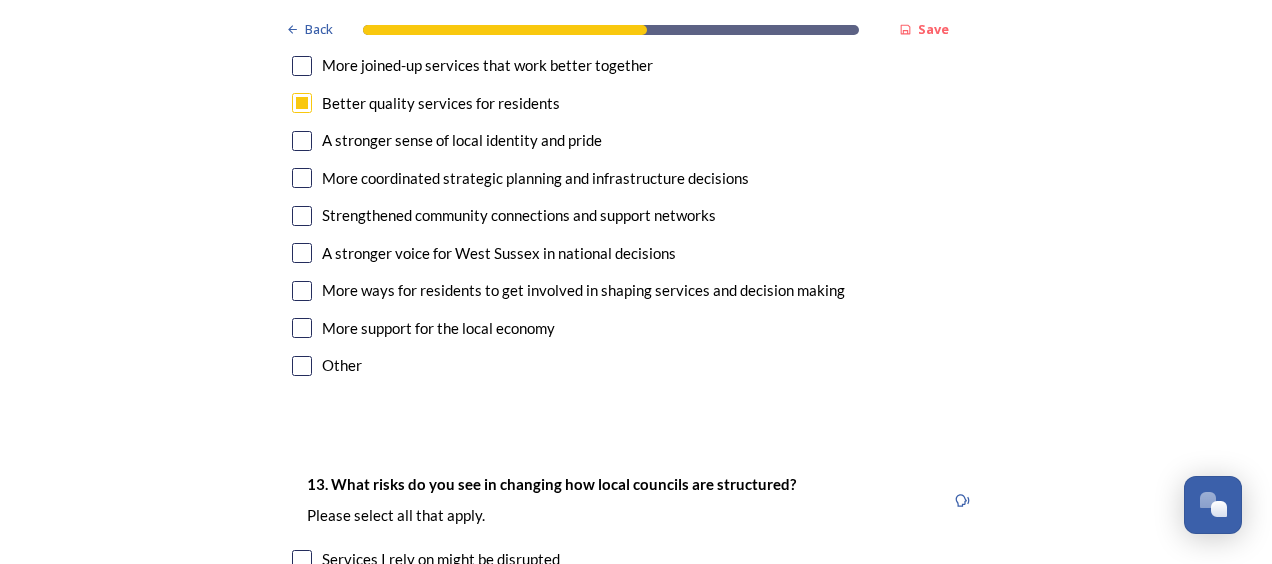 click at bounding box center (302, 141) 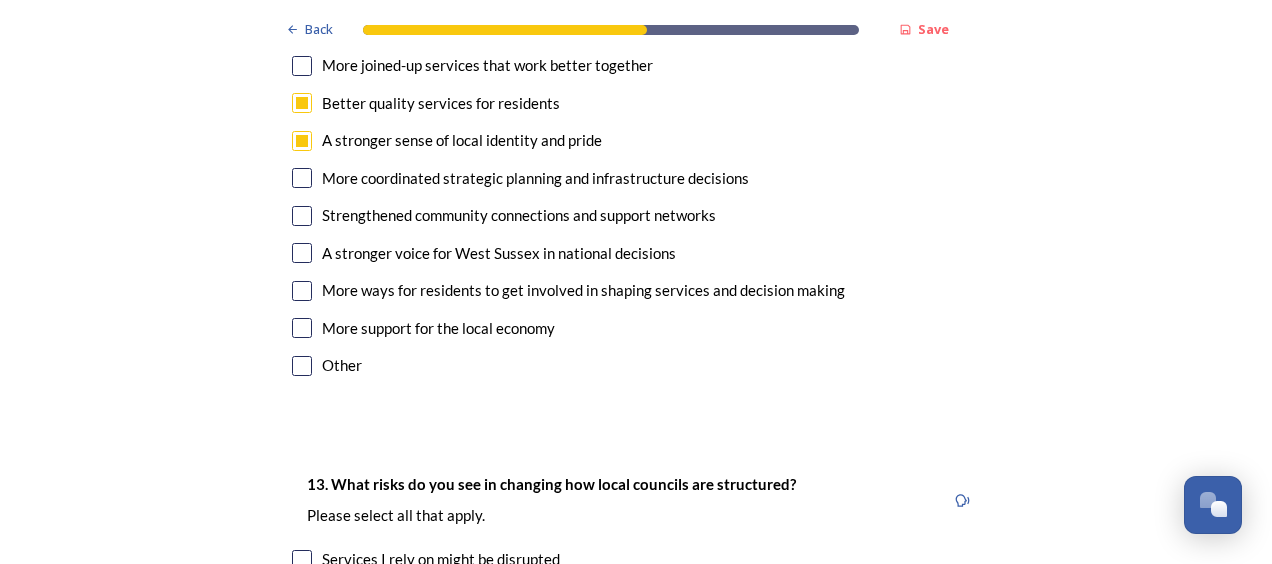 click on "More coordinated strategic planning and infrastructure decisions" at bounding box center [636, 178] 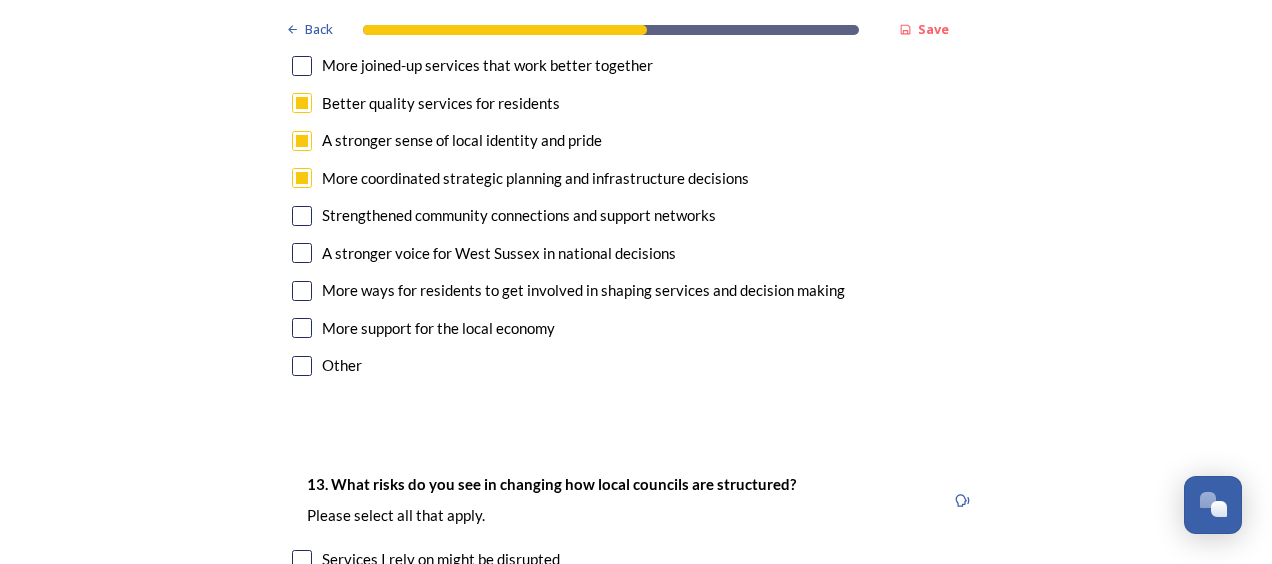 checkbox on "true" 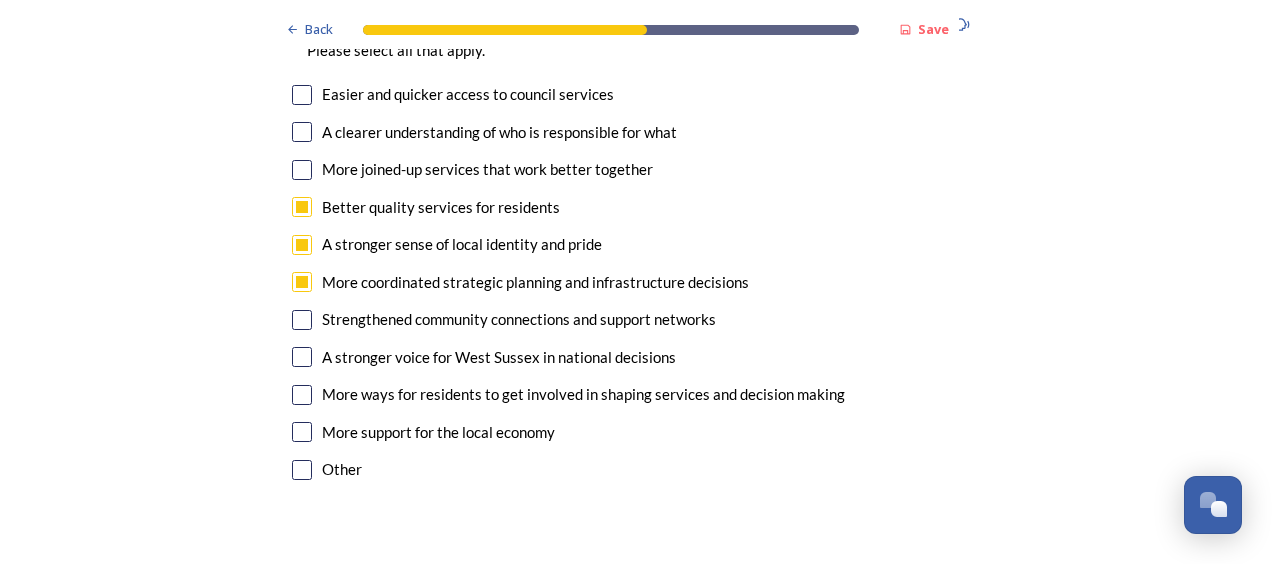 scroll, scrollTop: 3700, scrollLeft: 0, axis: vertical 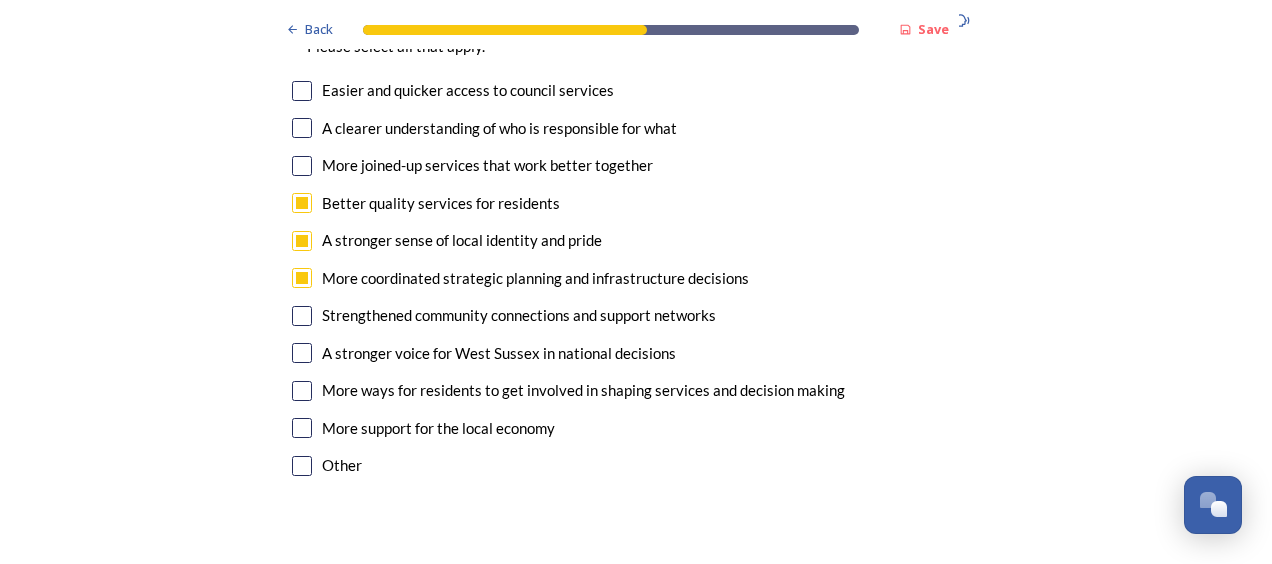 click at bounding box center [302, 316] 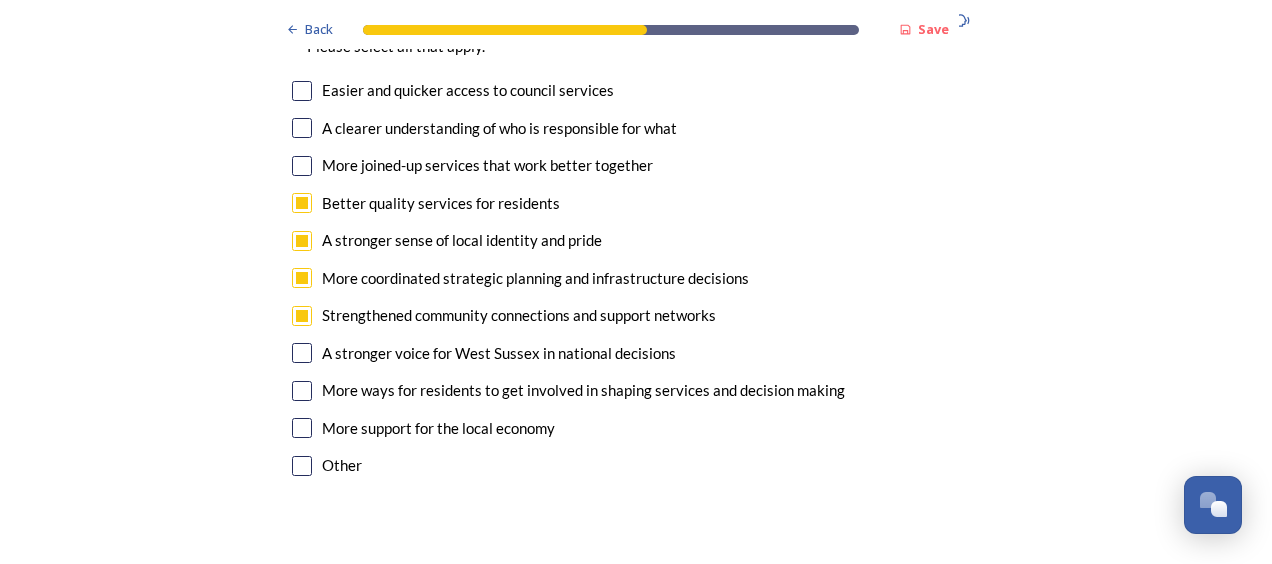 click at bounding box center [302, 353] 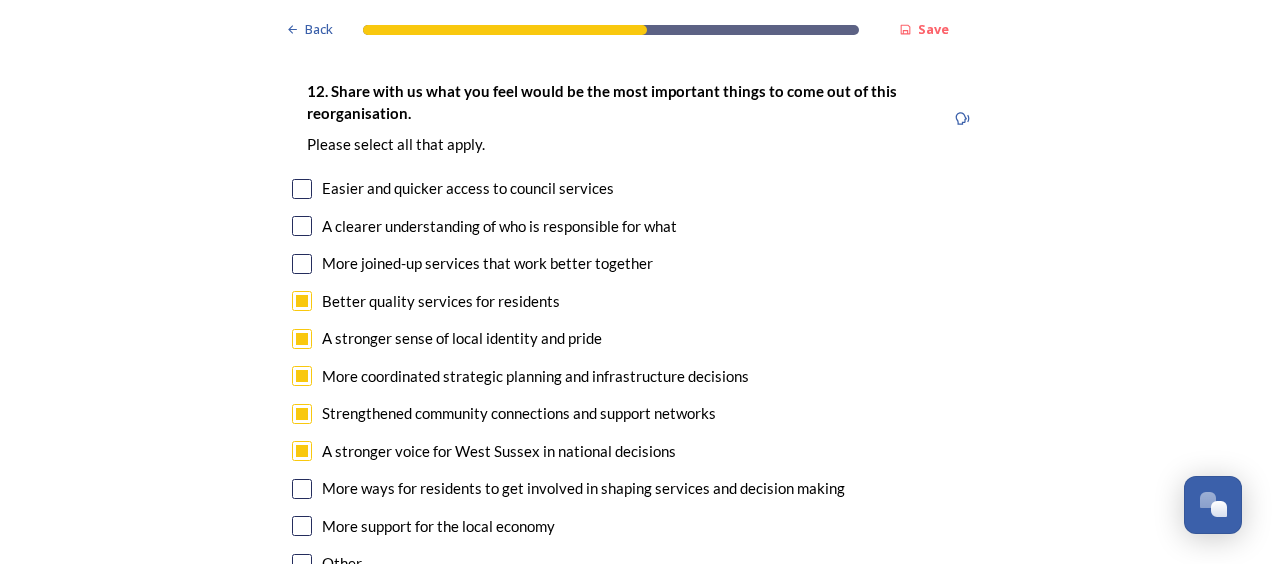 scroll, scrollTop: 3600, scrollLeft: 0, axis: vertical 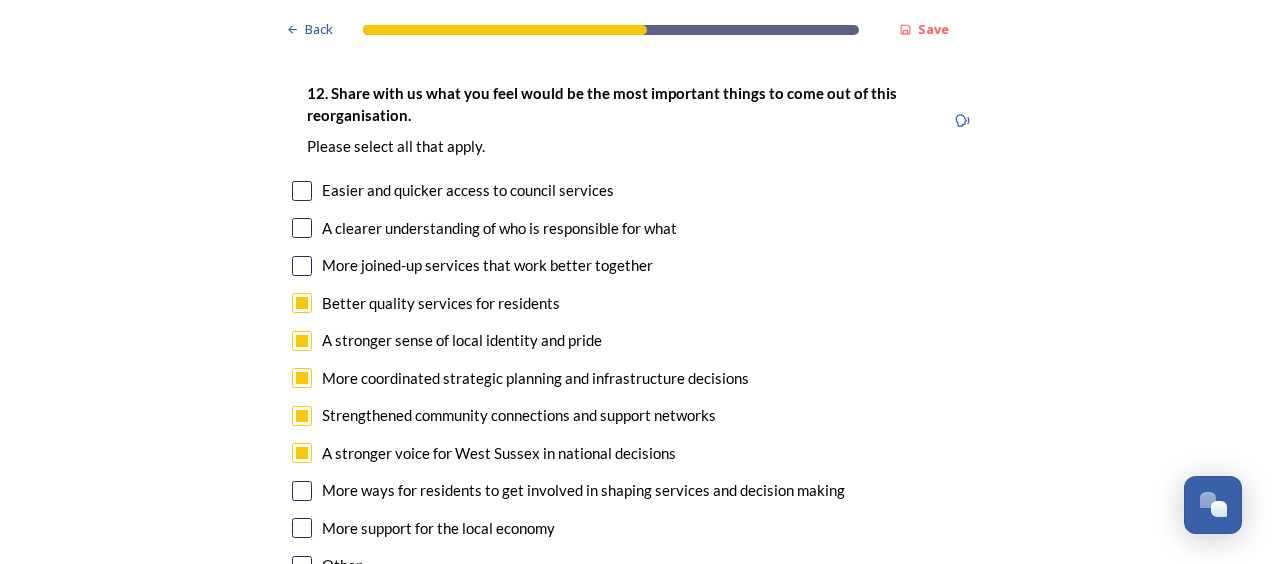 click at bounding box center (302, 191) 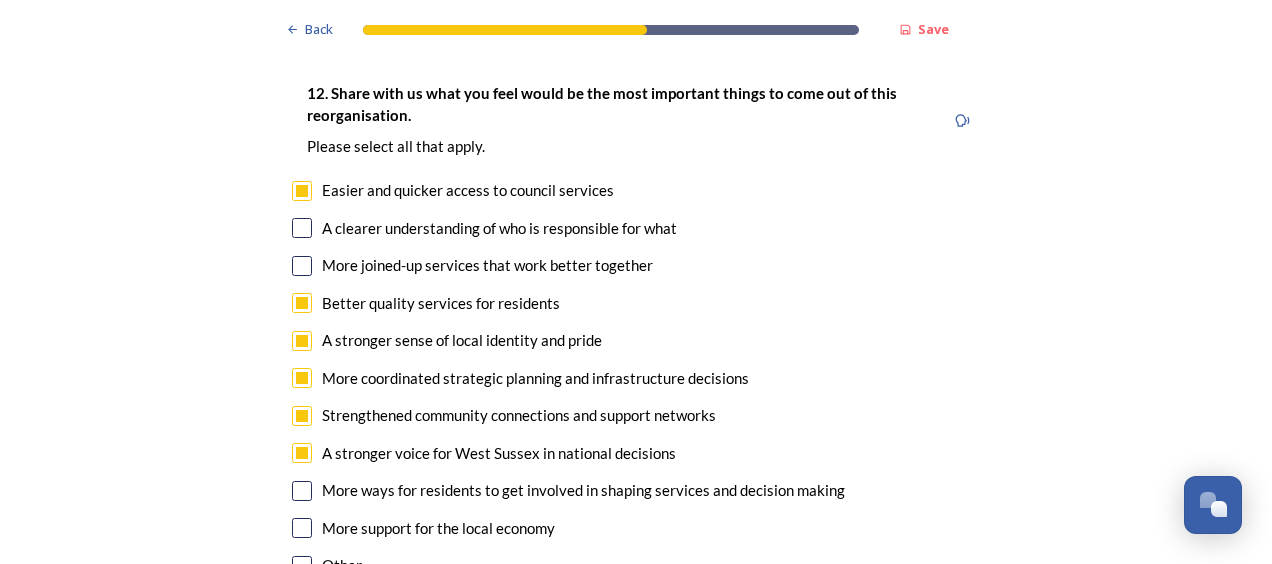 click at bounding box center (302, 266) 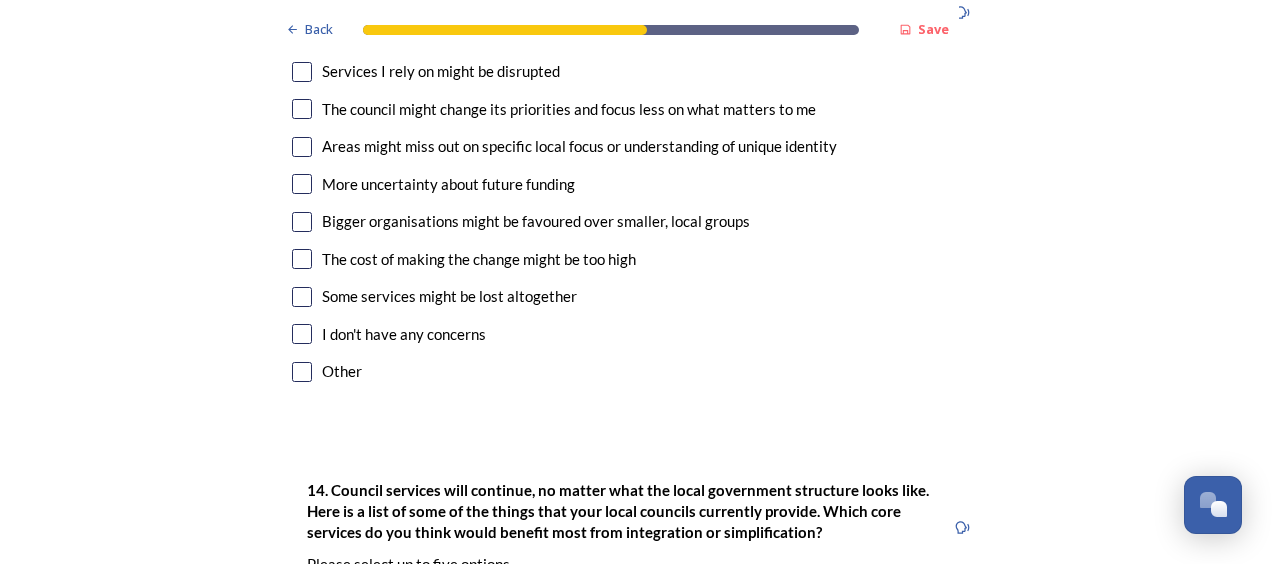 scroll, scrollTop: 4300, scrollLeft: 0, axis: vertical 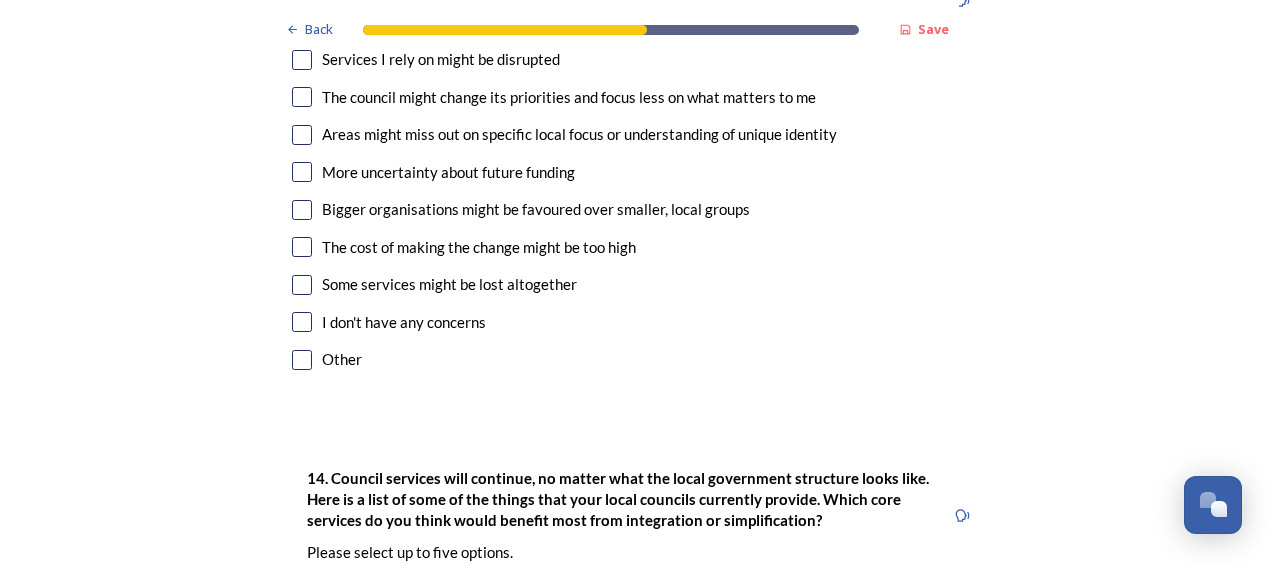 click at bounding box center [302, 97] 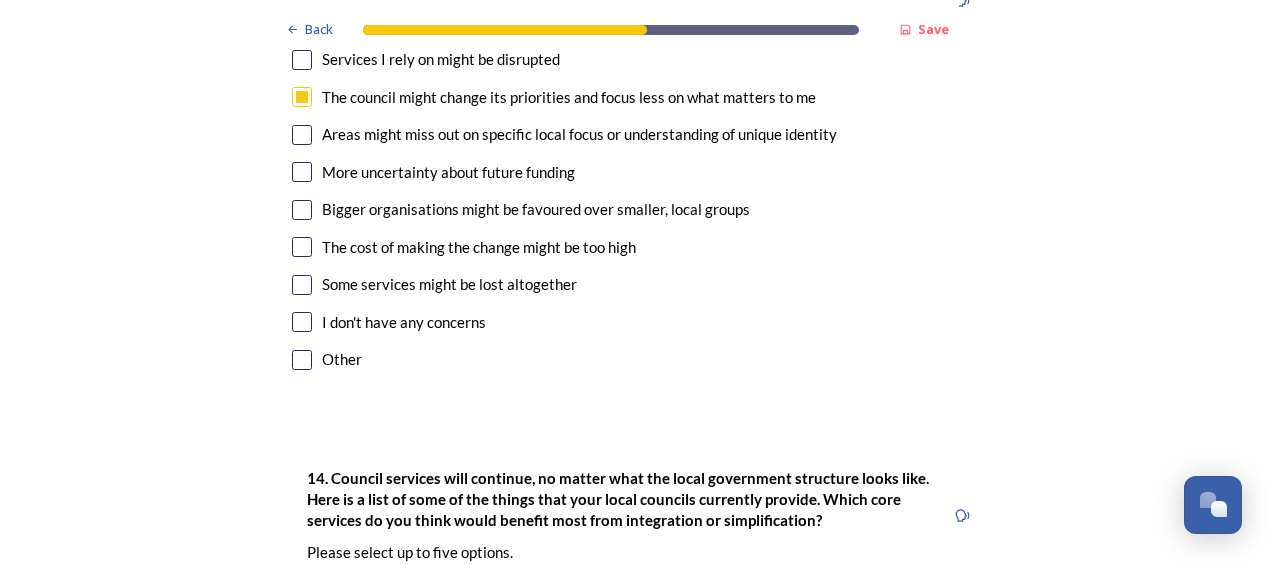 click at bounding box center (302, 135) 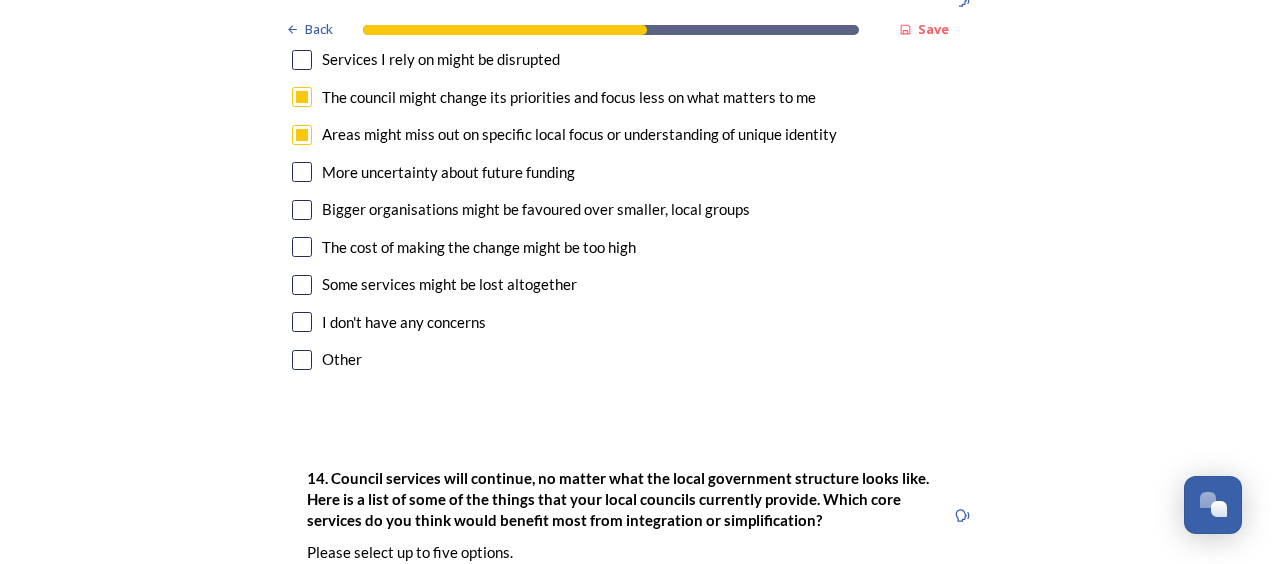 click at bounding box center (302, 172) 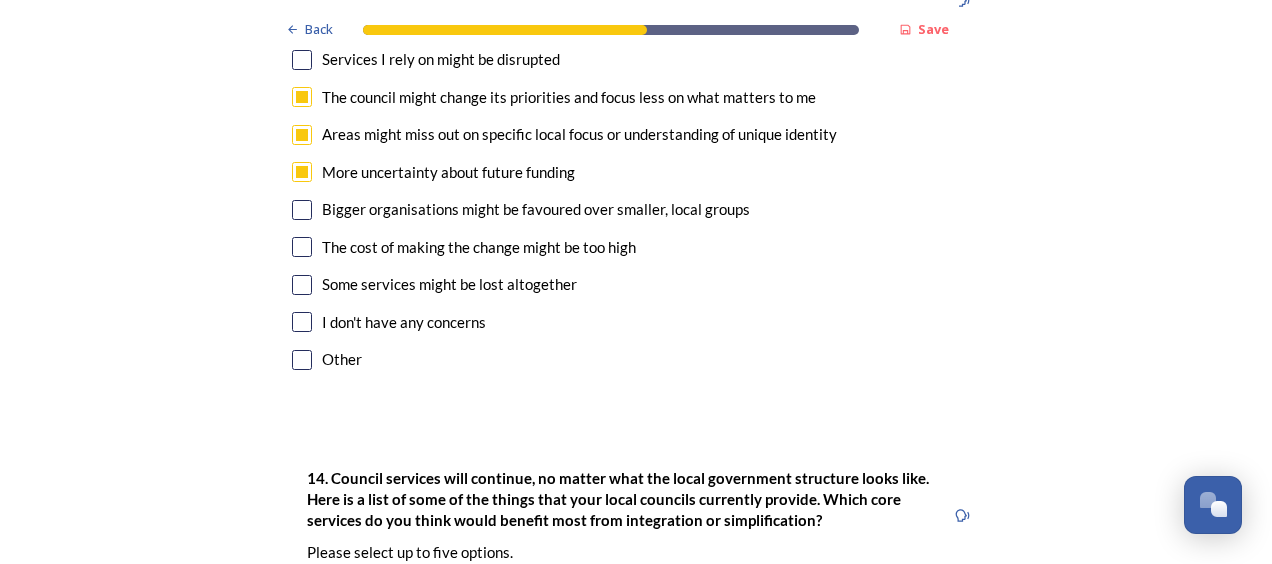 click at bounding box center [302, 97] 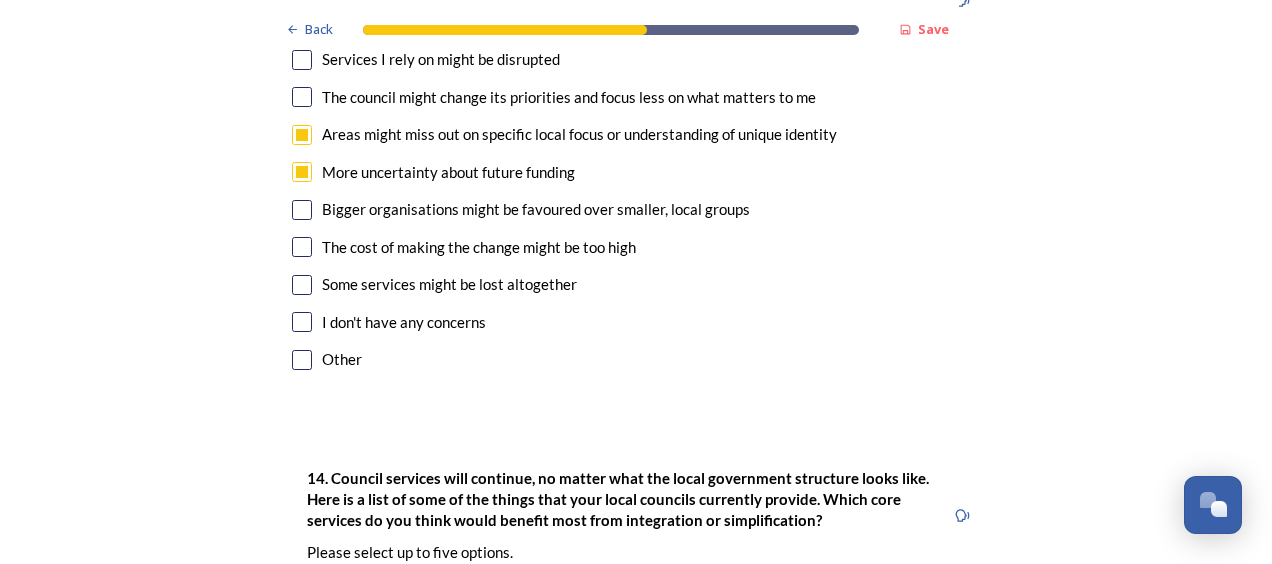 click at bounding box center (302, 285) 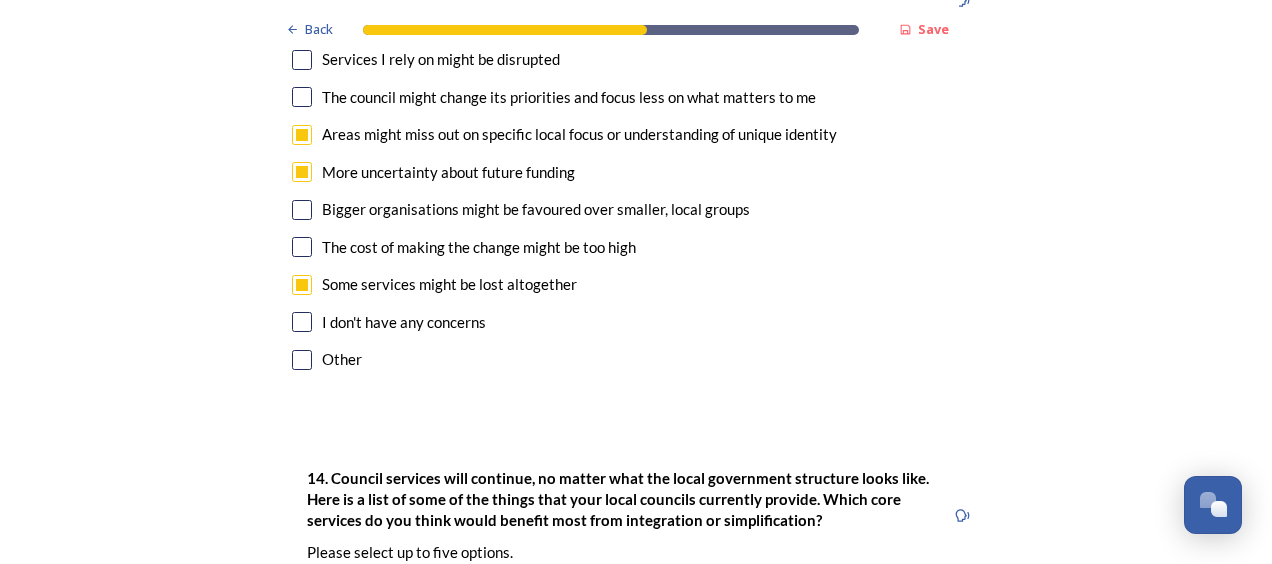 click at bounding box center (302, 97) 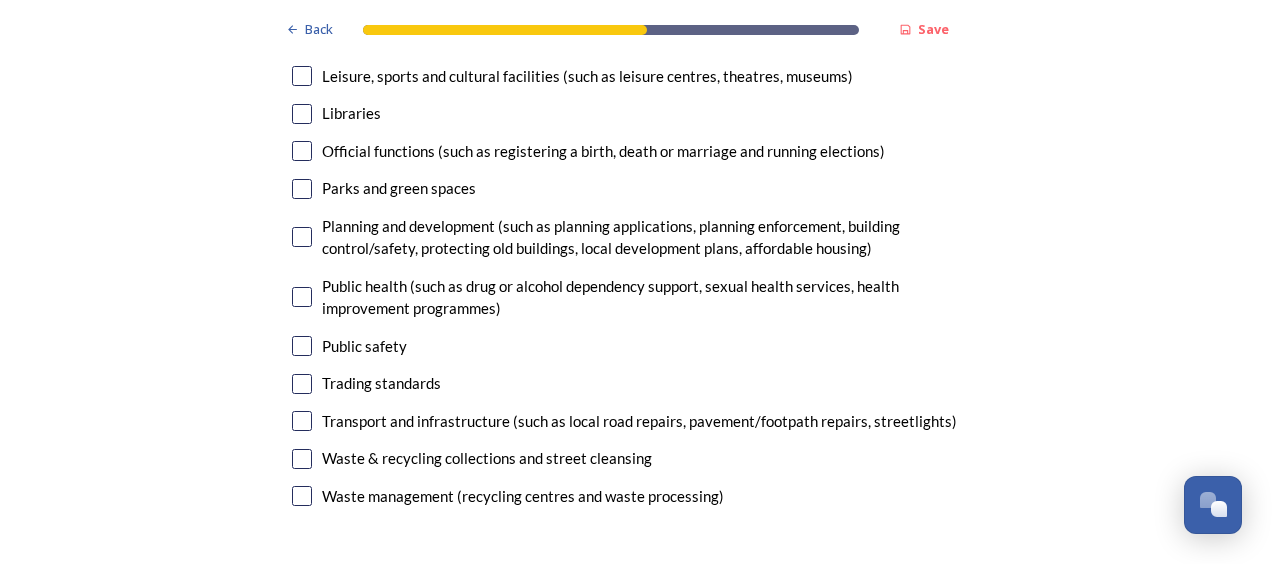 scroll, scrollTop: 5200, scrollLeft: 0, axis: vertical 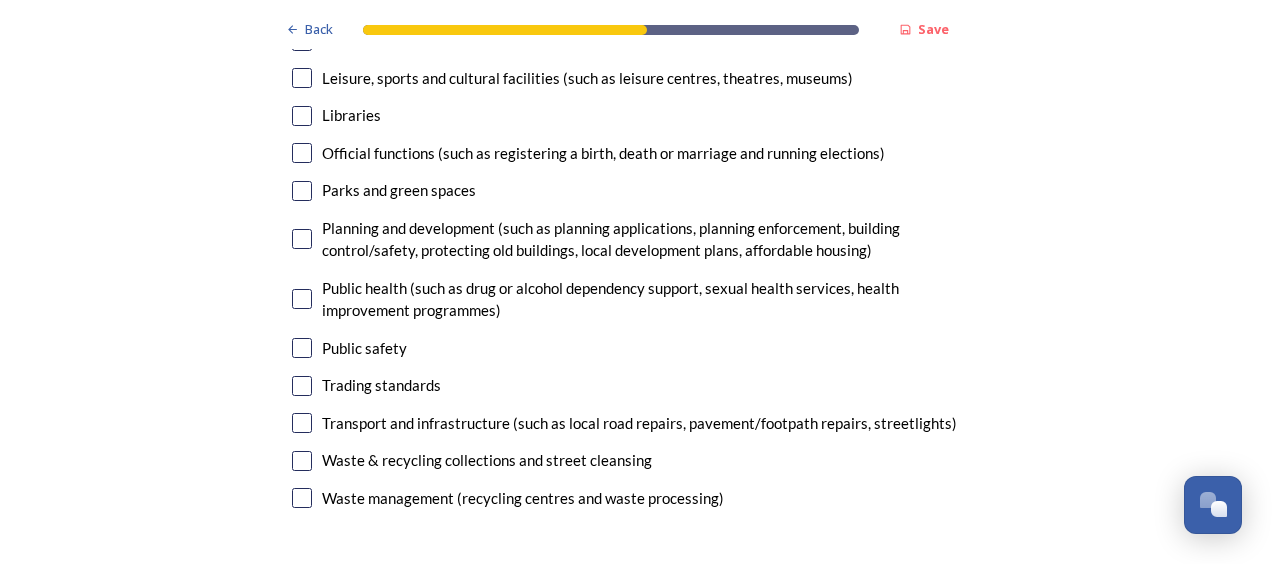 click at bounding box center (302, 299) 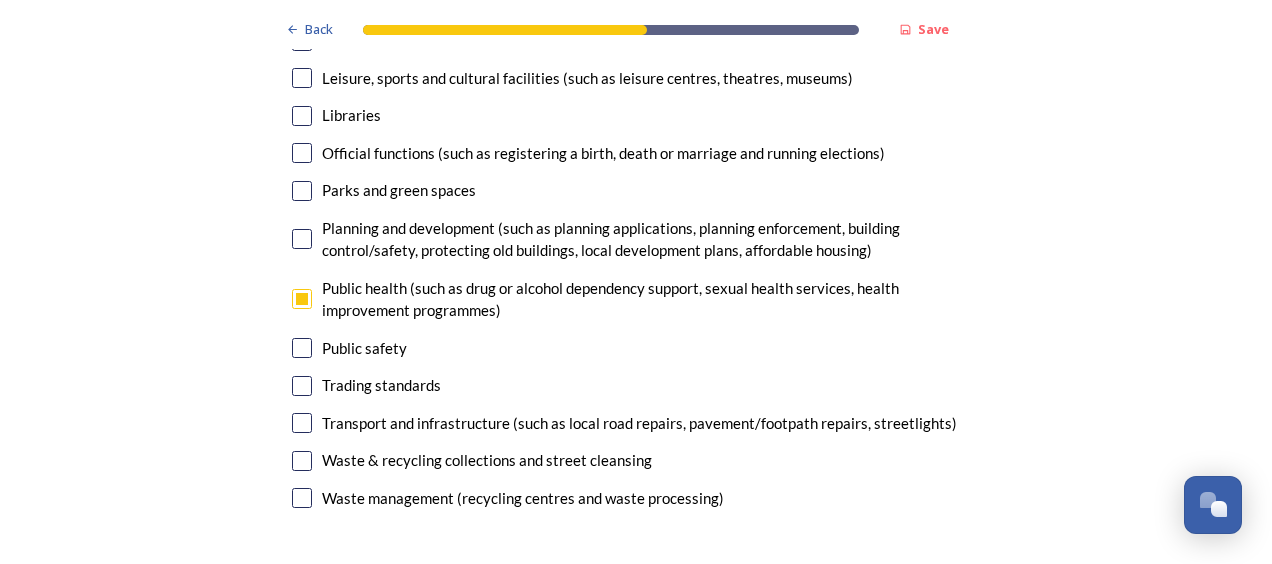 click at bounding box center (302, 239) 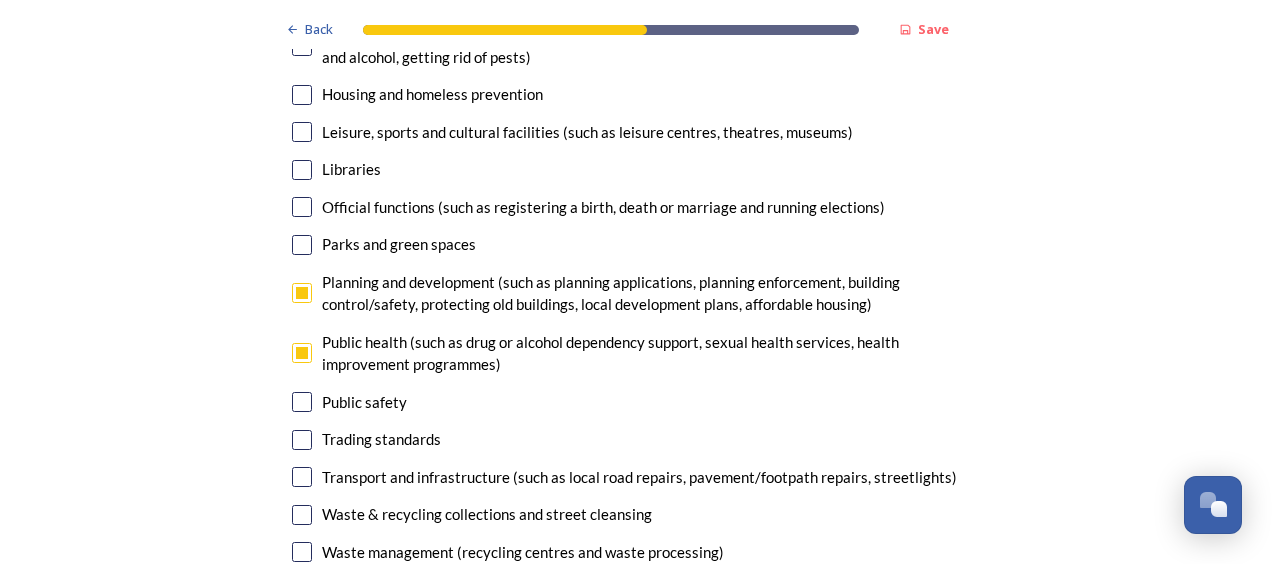 scroll, scrollTop: 5100, scrollLeft: 0, axis: vertical 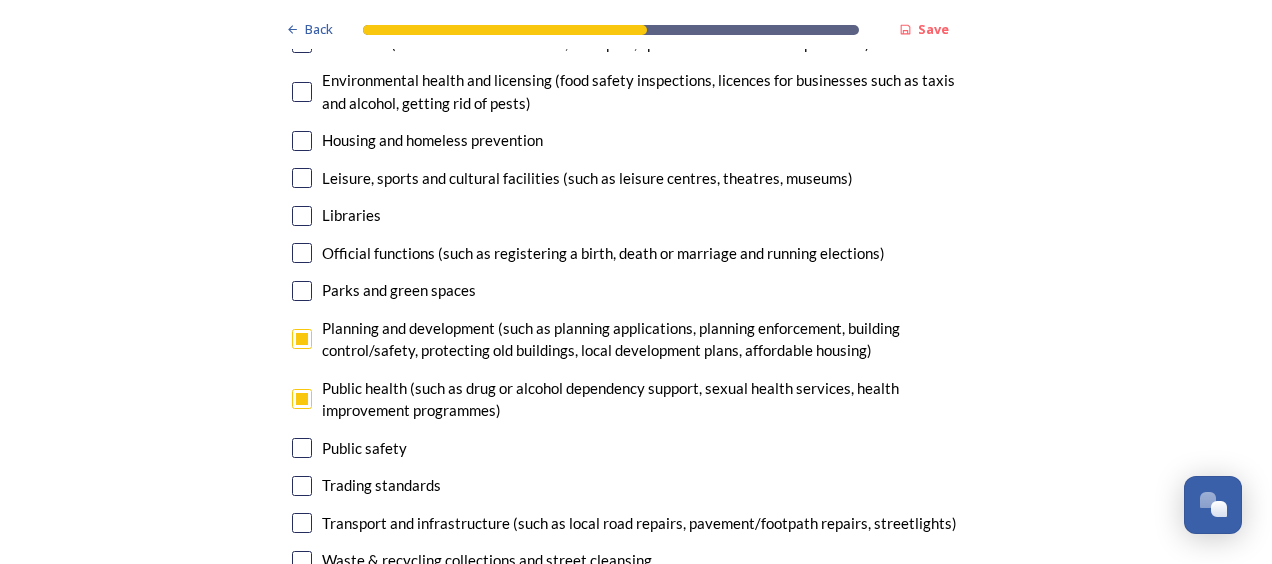 click at bounding box center [302, 253] 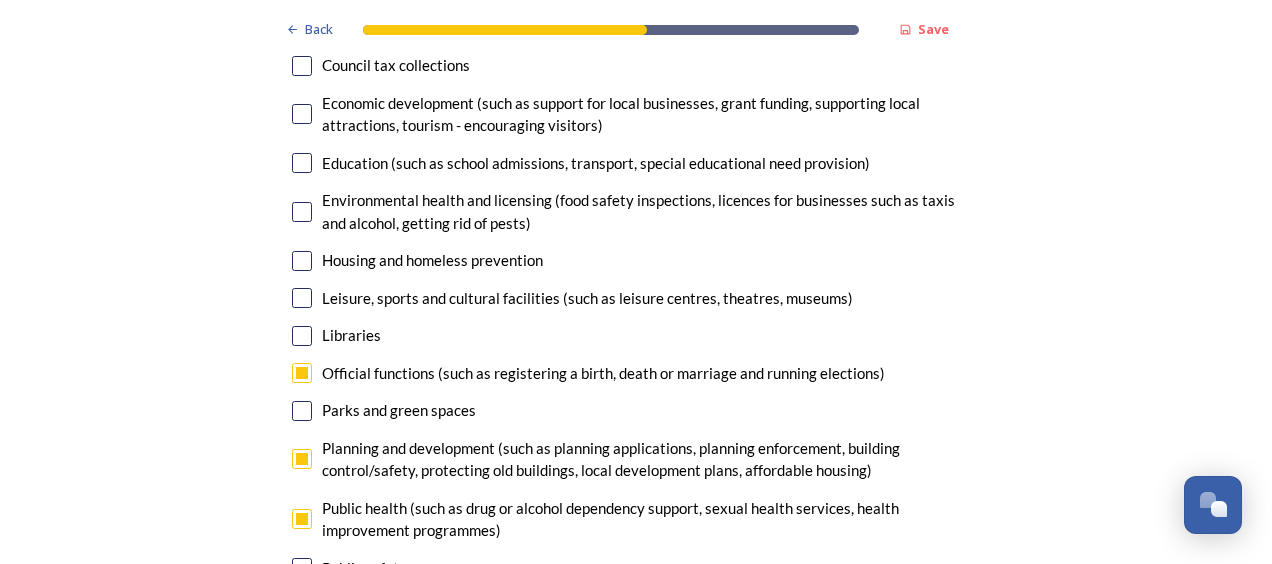 scroll, scrollTop: 4900, scrollLeft: 0, axis: vertical 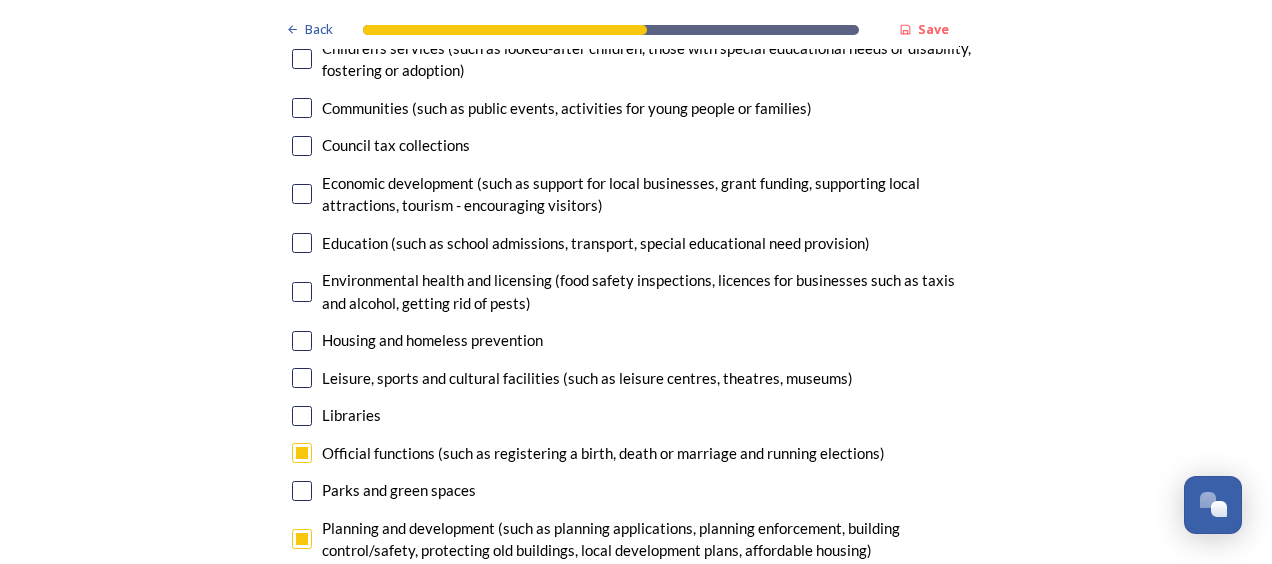 click at bounding box center (302, 341) 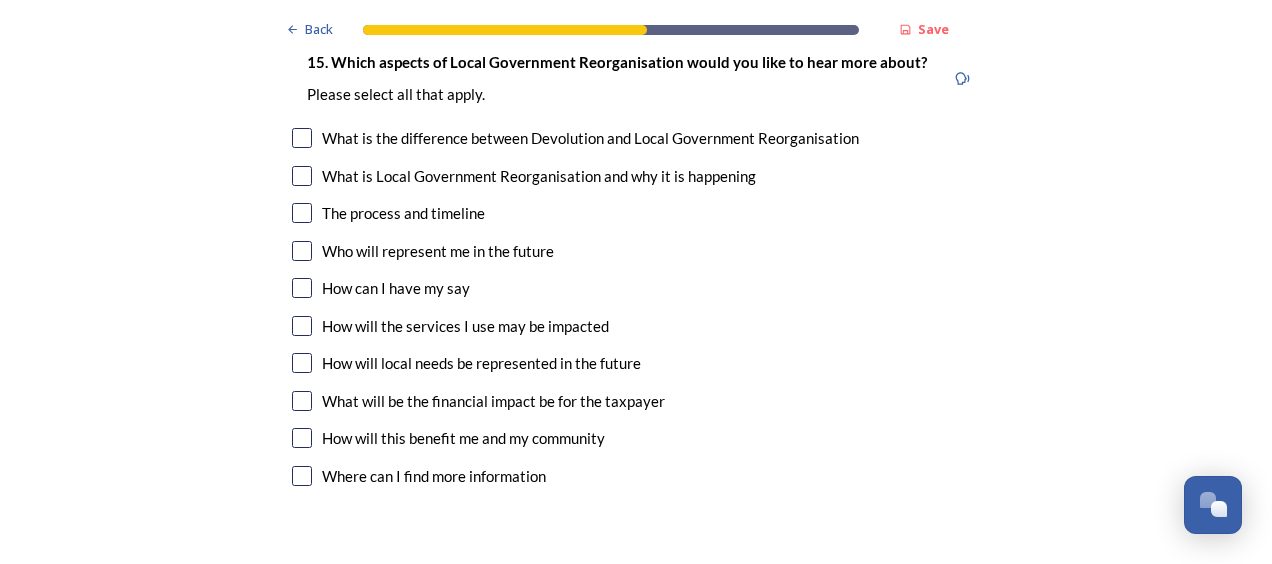 scroll, scrollTop: 5800, scrollLeft: 0, axis: vertical 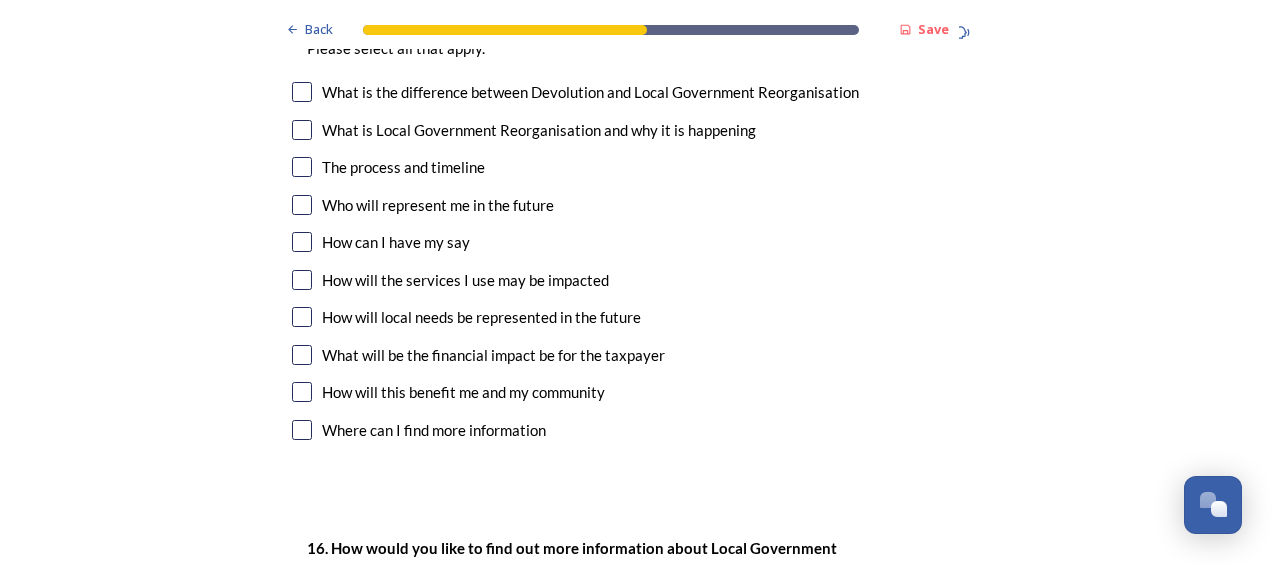 click at bounding box center (302, 242) 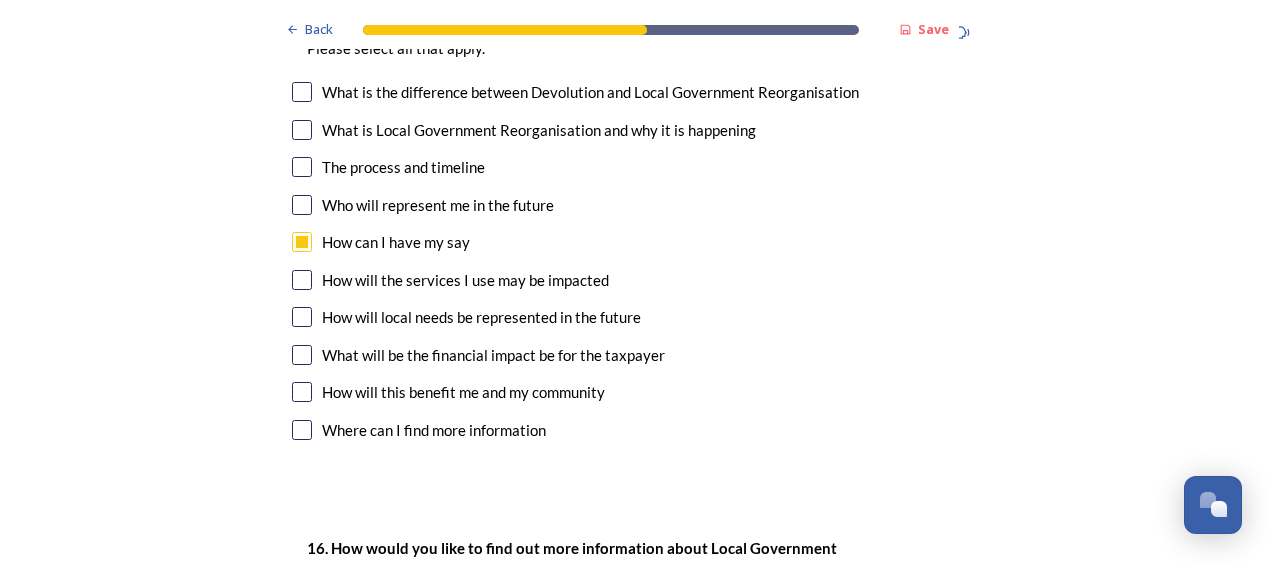 click at bounding box center (302, 280) 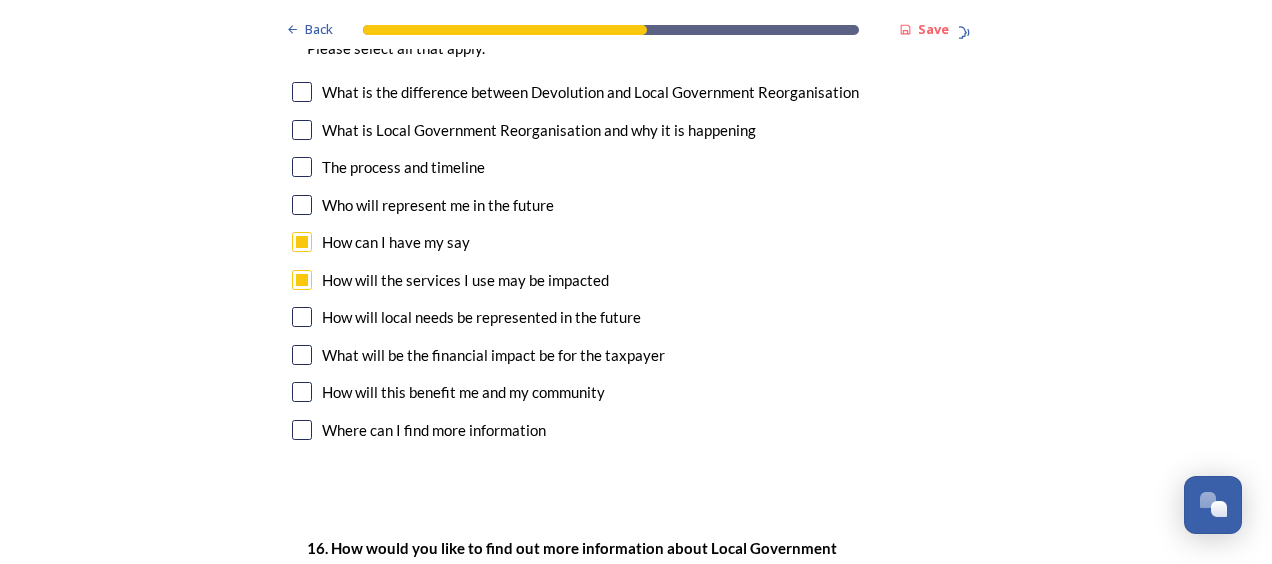 click on "How will local needs be represented in the future" at bounding box center (636, 317) 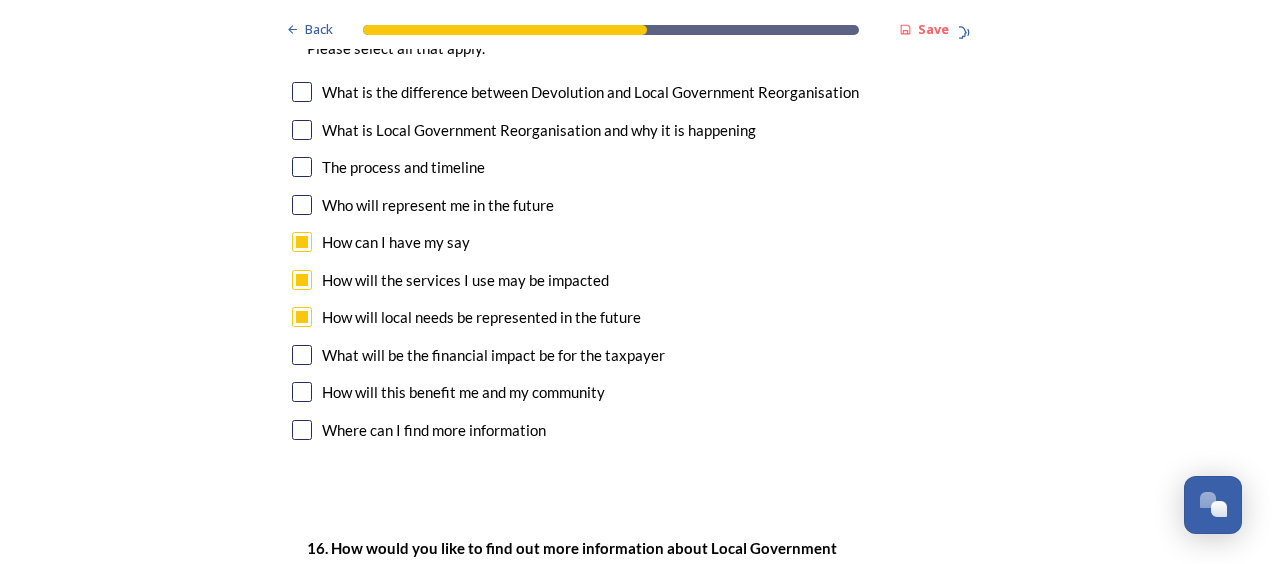 click at bounding box center [302, 355] 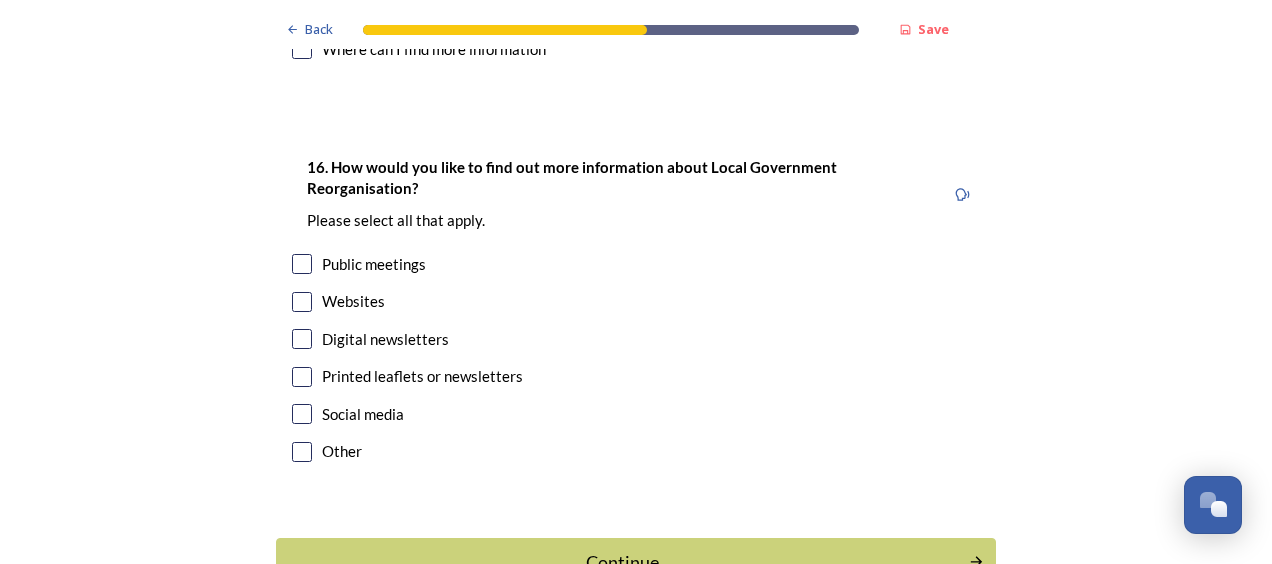 scroll, scrollTop: 6200, scrollLeft: 0, axis: vertical 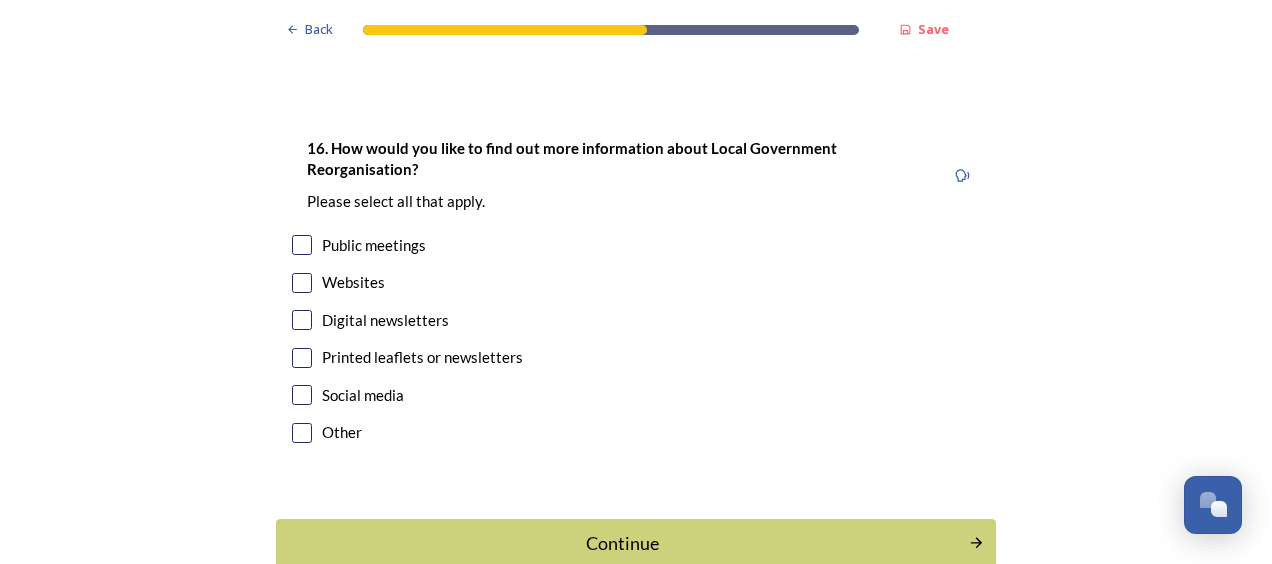 click at bounding box center (302, 395) 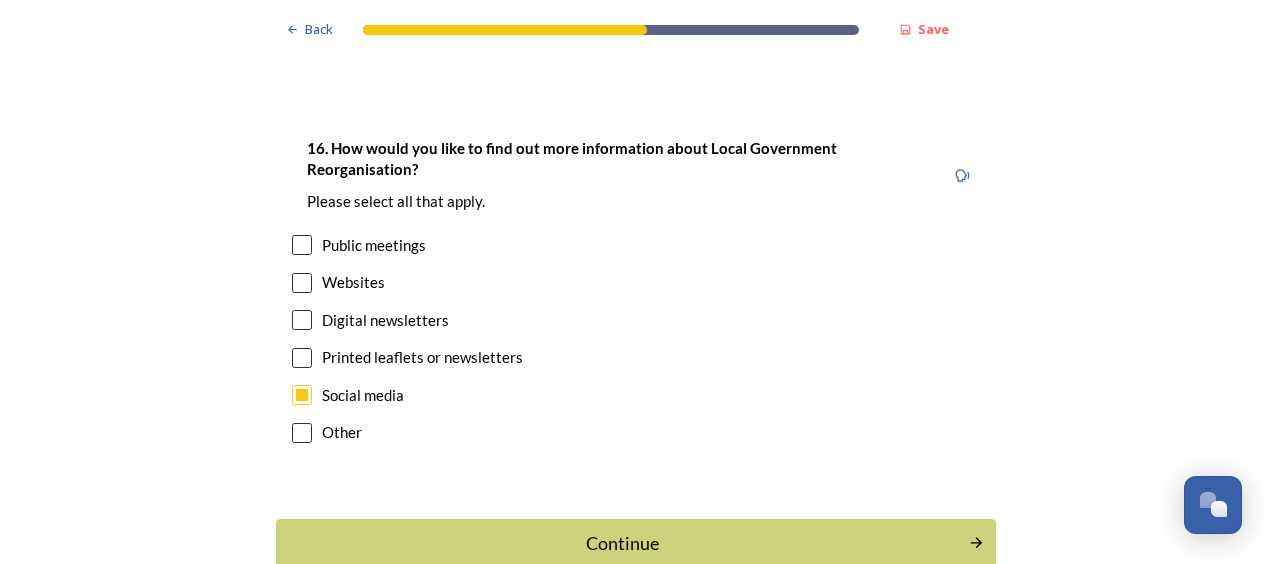 click at bounding box center [302, 320] 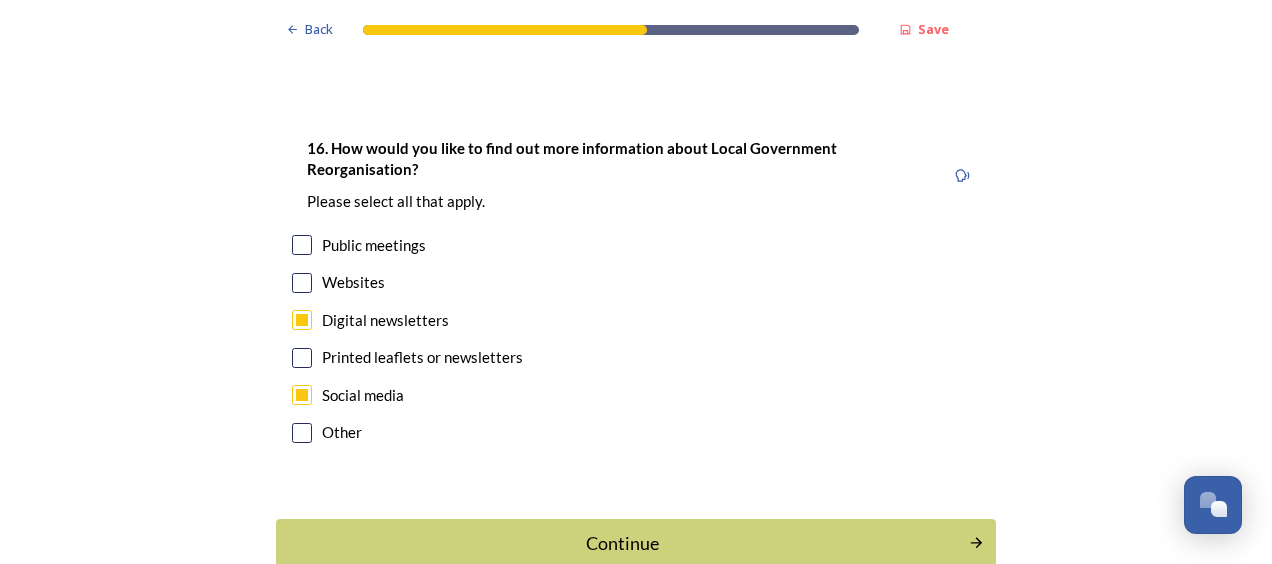 click at bounding box center (302, 283) 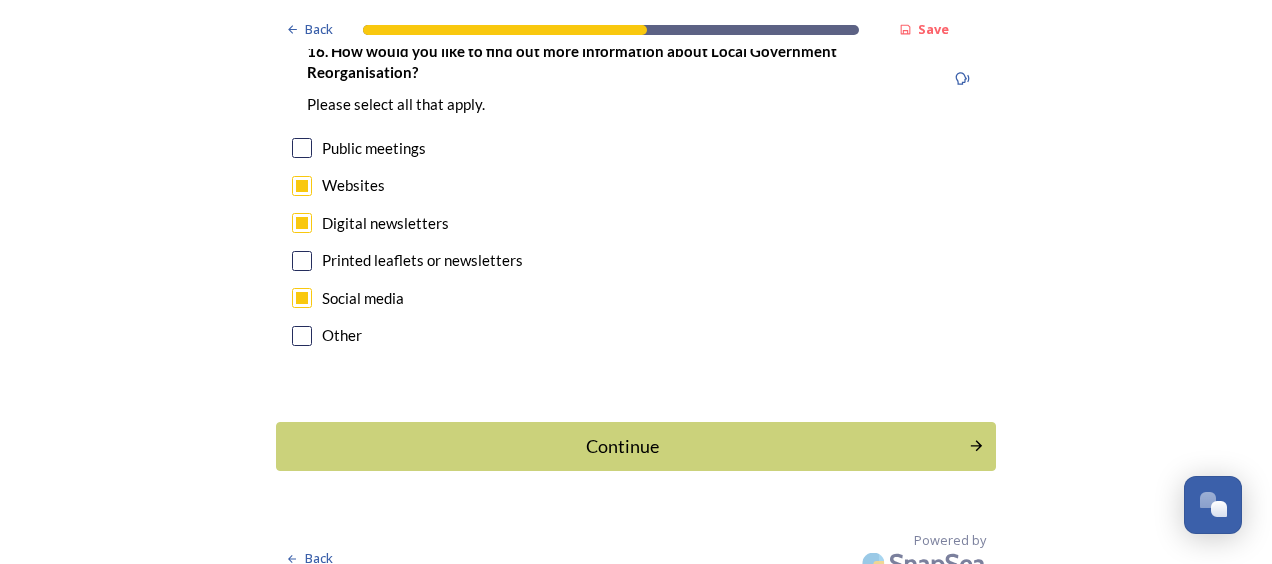 scroll, scrollTop: 6300, scrollLeft: 0, axis: vertical 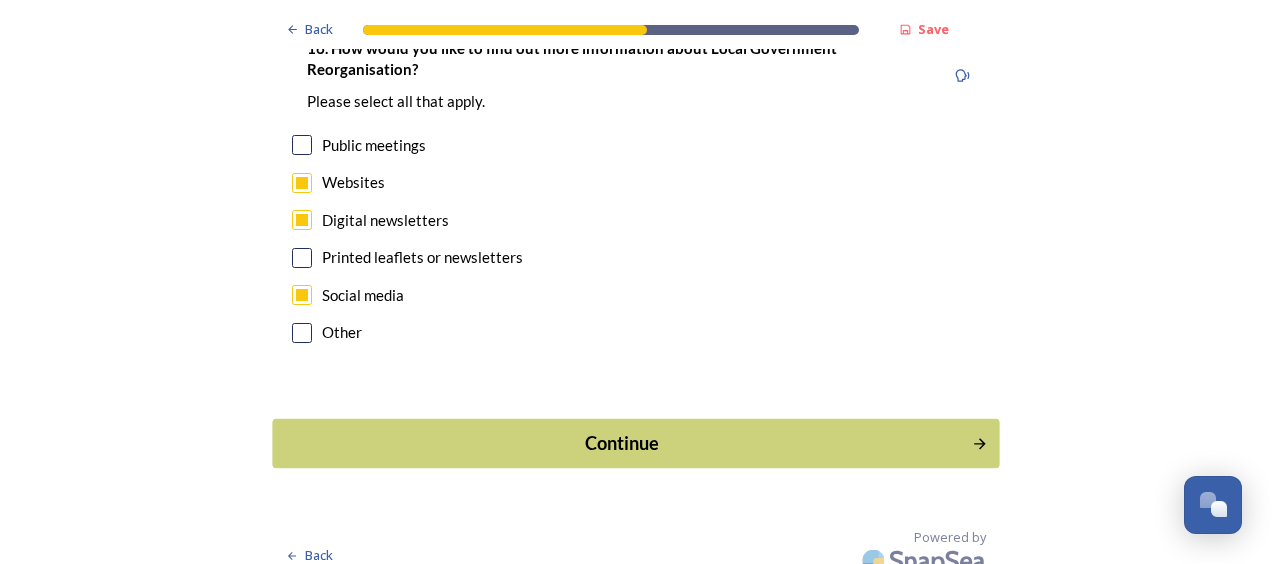 click on "Continue" at bounding box center [622, 443] 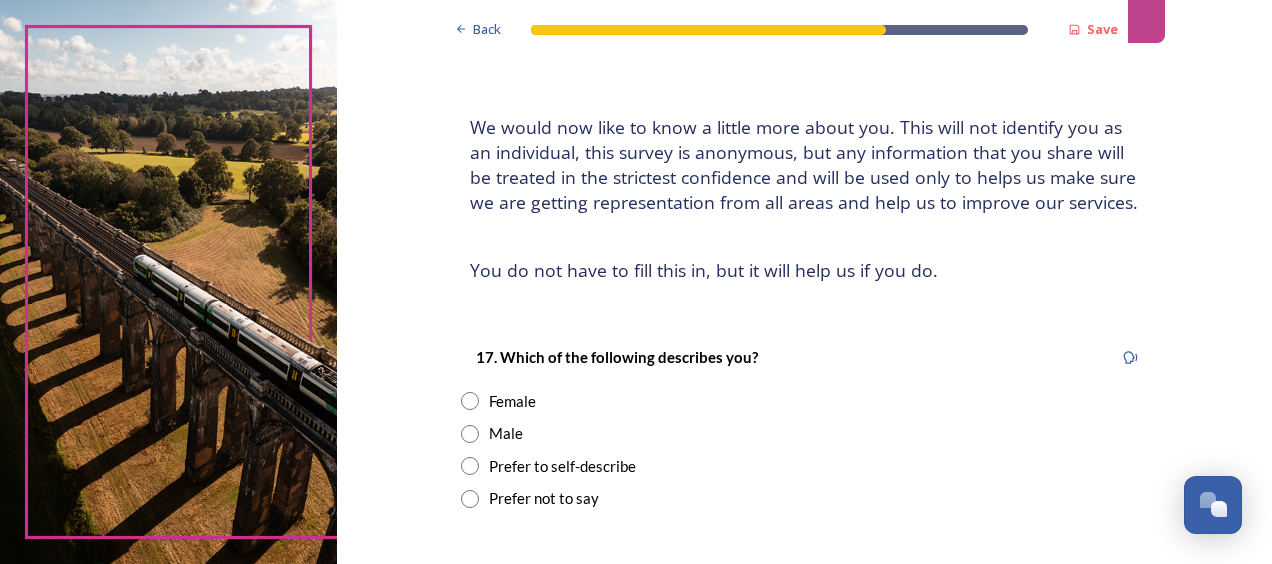 scroll, scrollTop: 200, scrollLeft: 0, axis: vertical 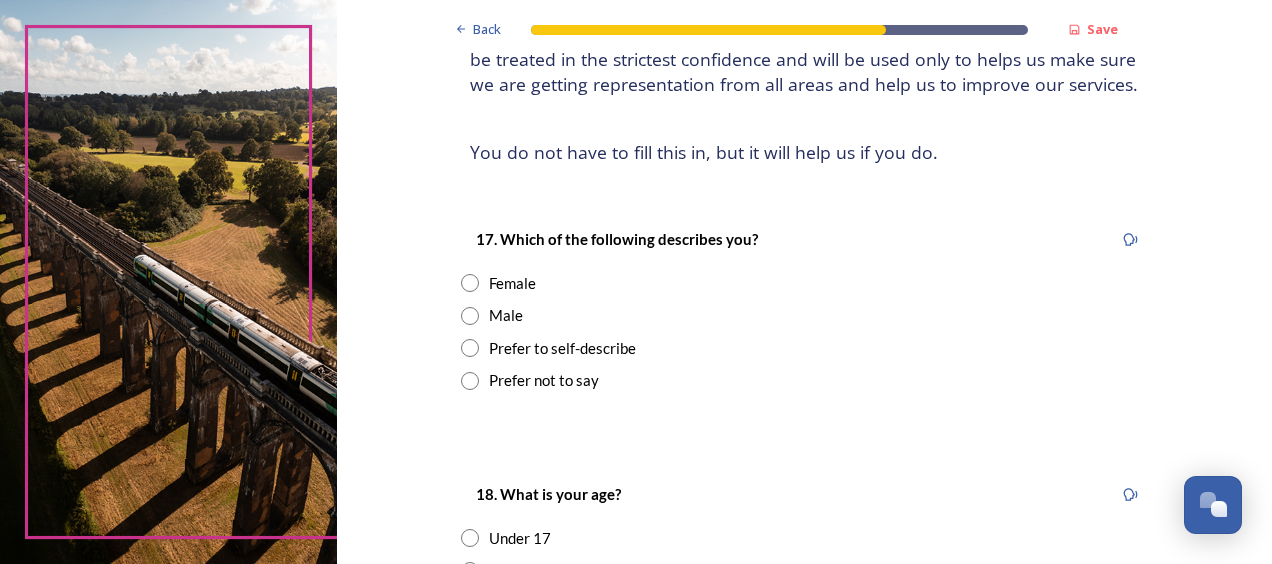 click on "Female" at bounding box center (512, 283) 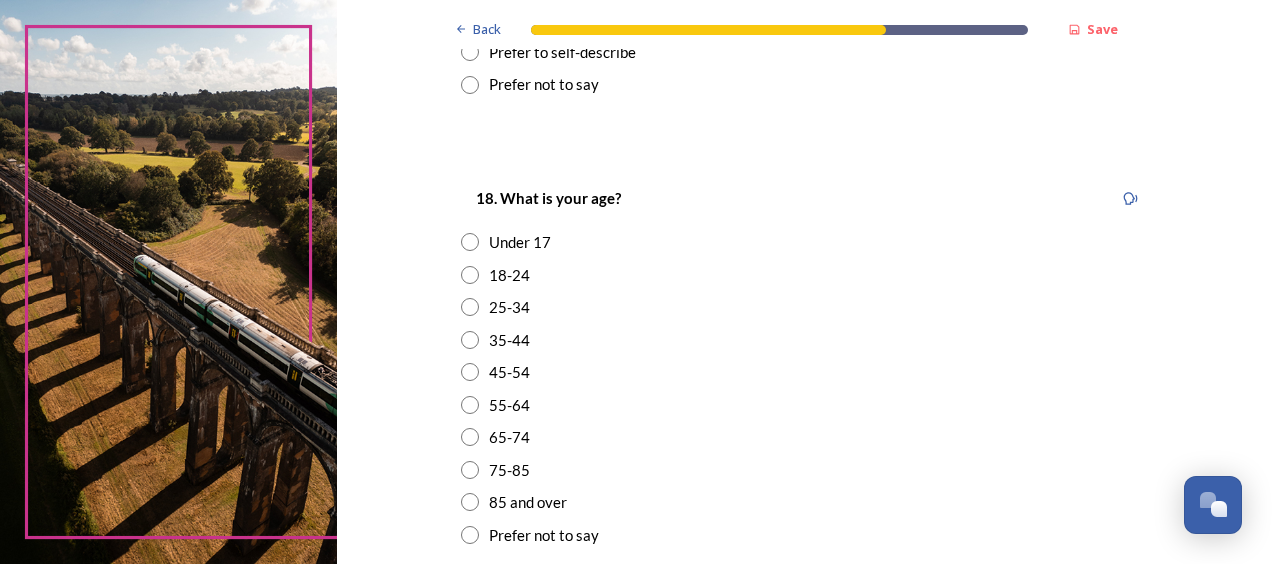 scroll, scrollTop: 500, scrollLeft: 0, axis: vertical 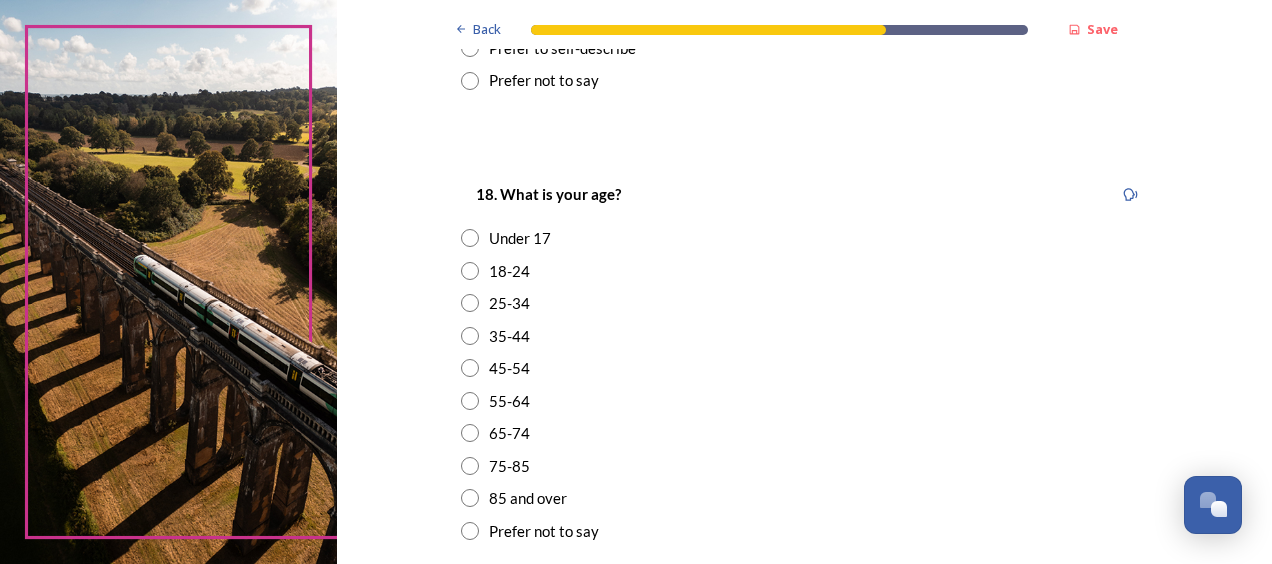 click at bounding box center [470, 401] 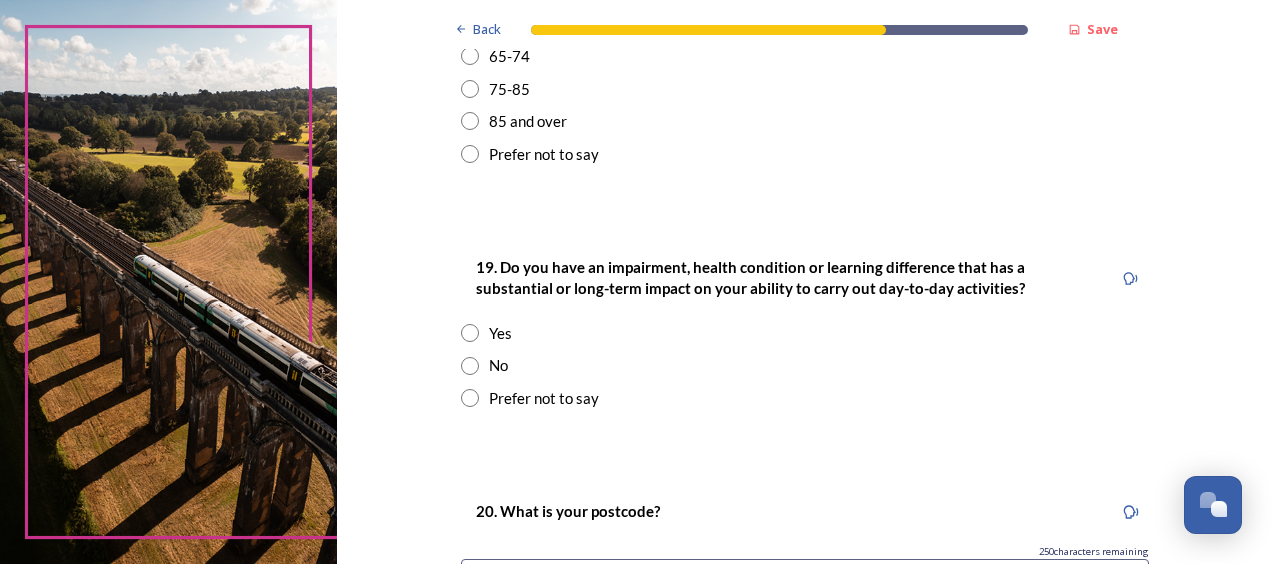 scroll, scrollTop: 900, scrollLeft: 0, axis: vertical 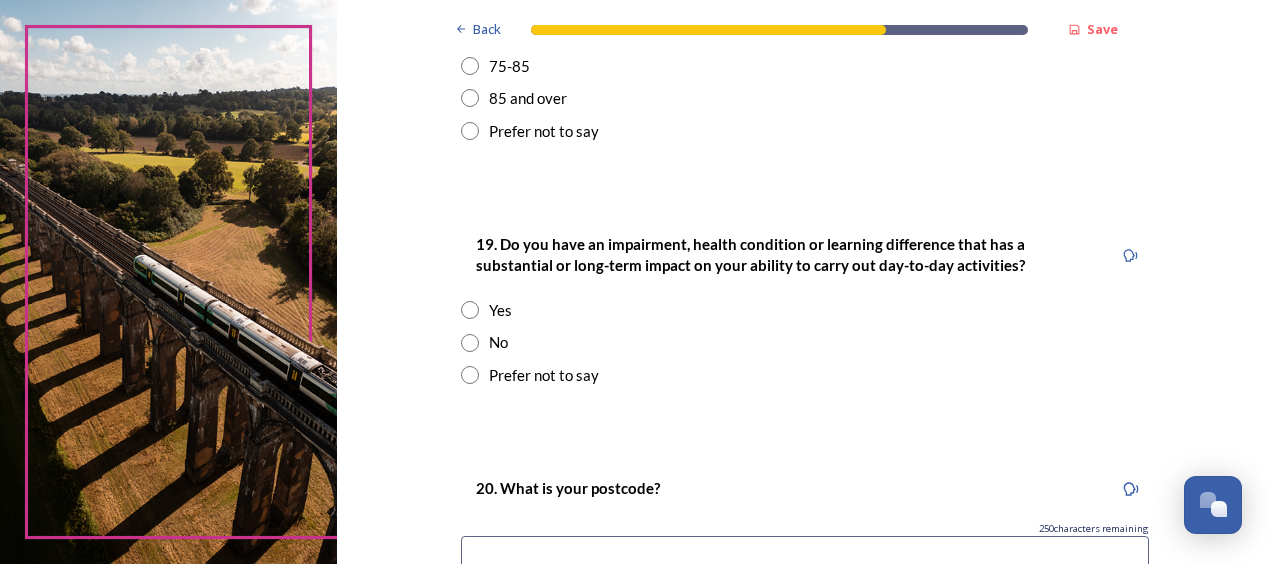 click on "No" at bounding box center [498, 342] 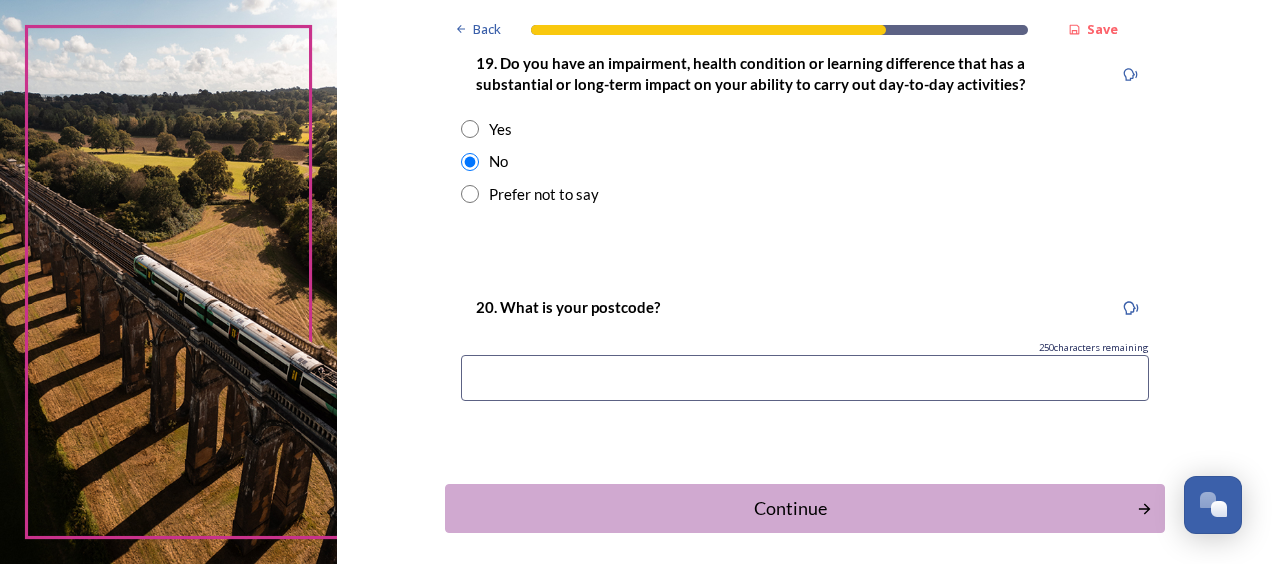 scroll, scrollTop: 1100, scrollLeft: 0, axis: vertical 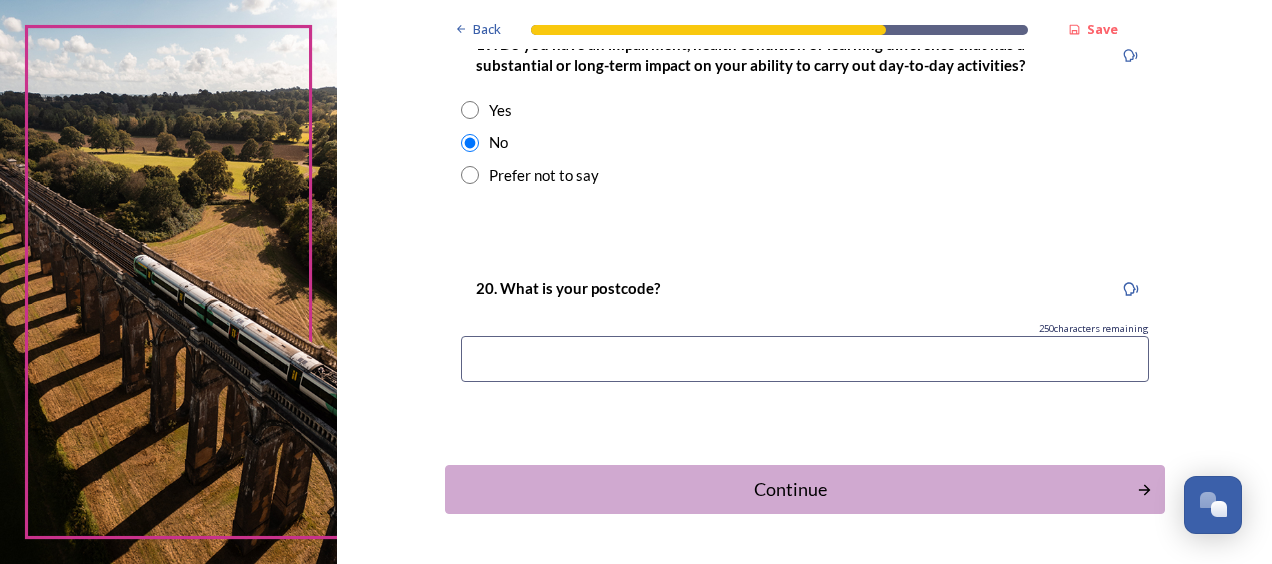 click at bounding box center [805, 359] 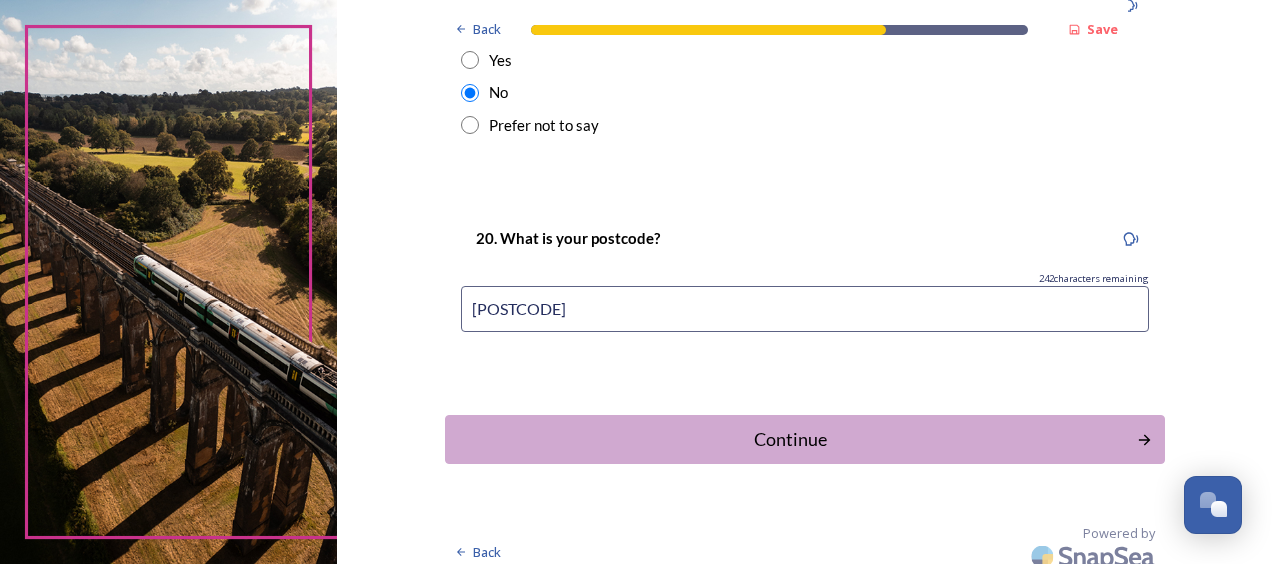 scroll, scrollTop: 1164, scrollLeft: 0, axis: vertical 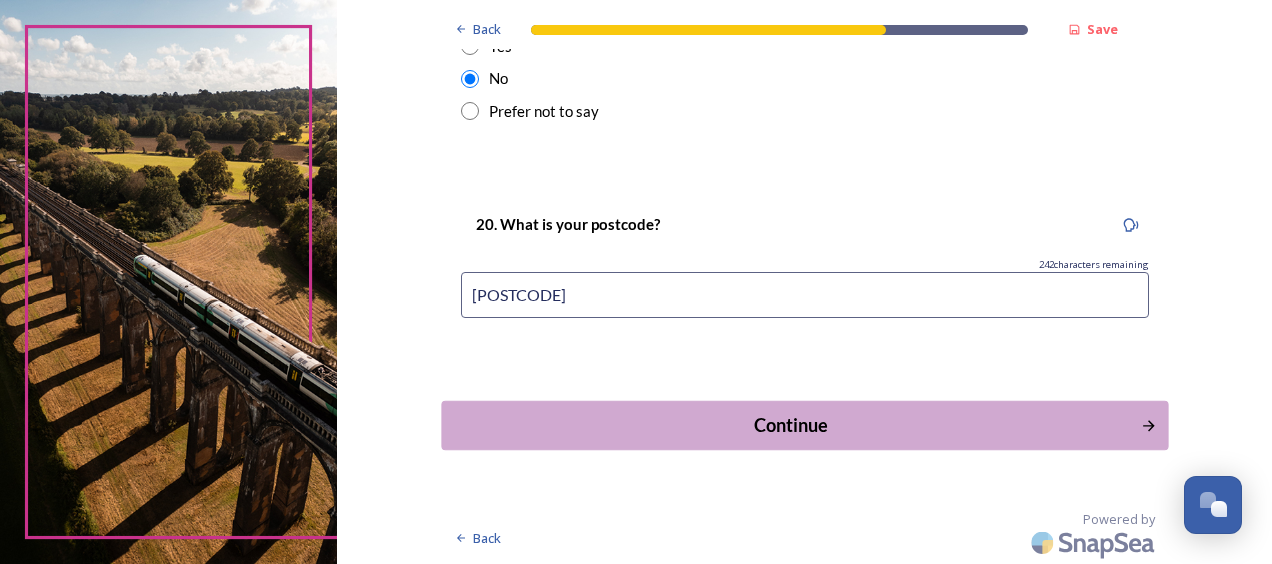 type on "[POSTCODE]" 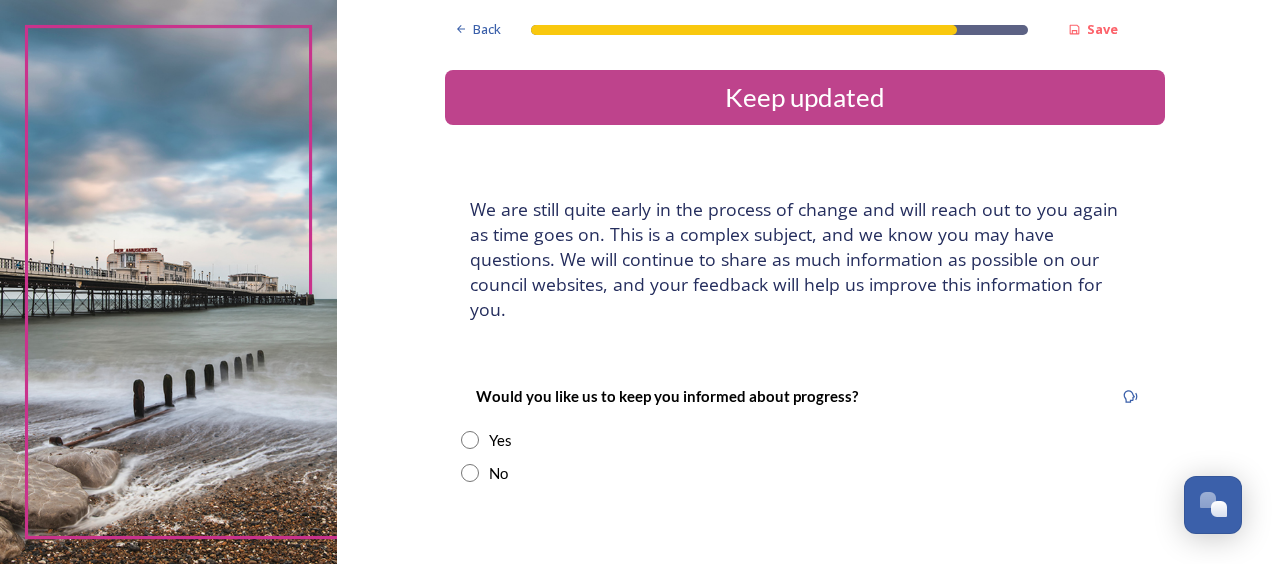 click at bounding box center [470, 440] 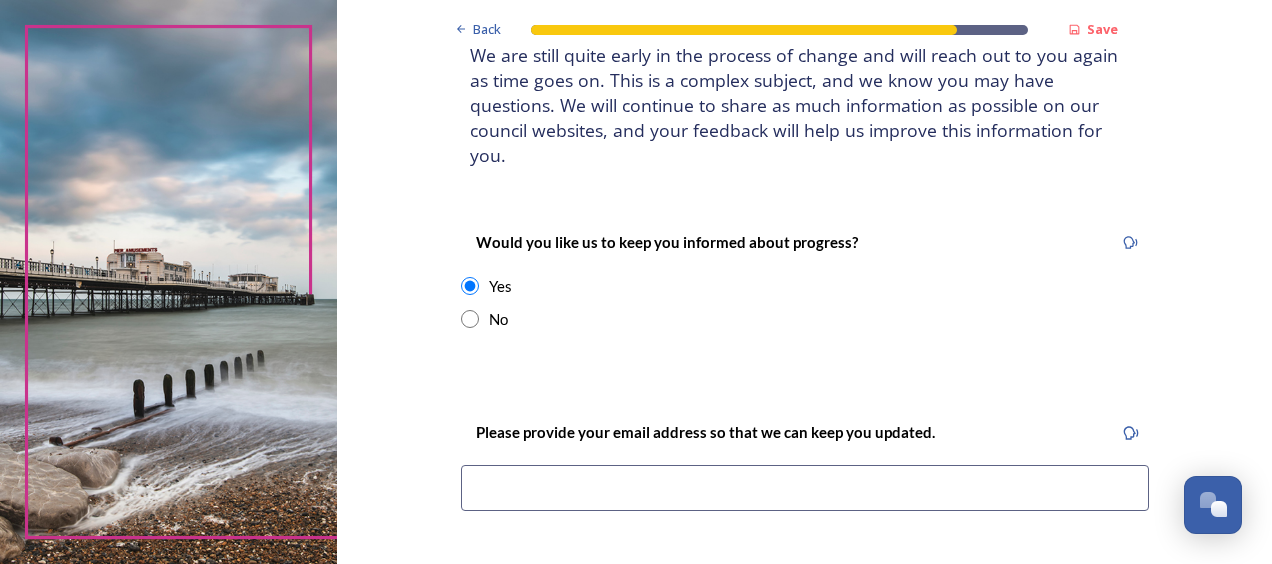 scroll, scrollTop: 200, scrollLeft: 0, axis: vertical 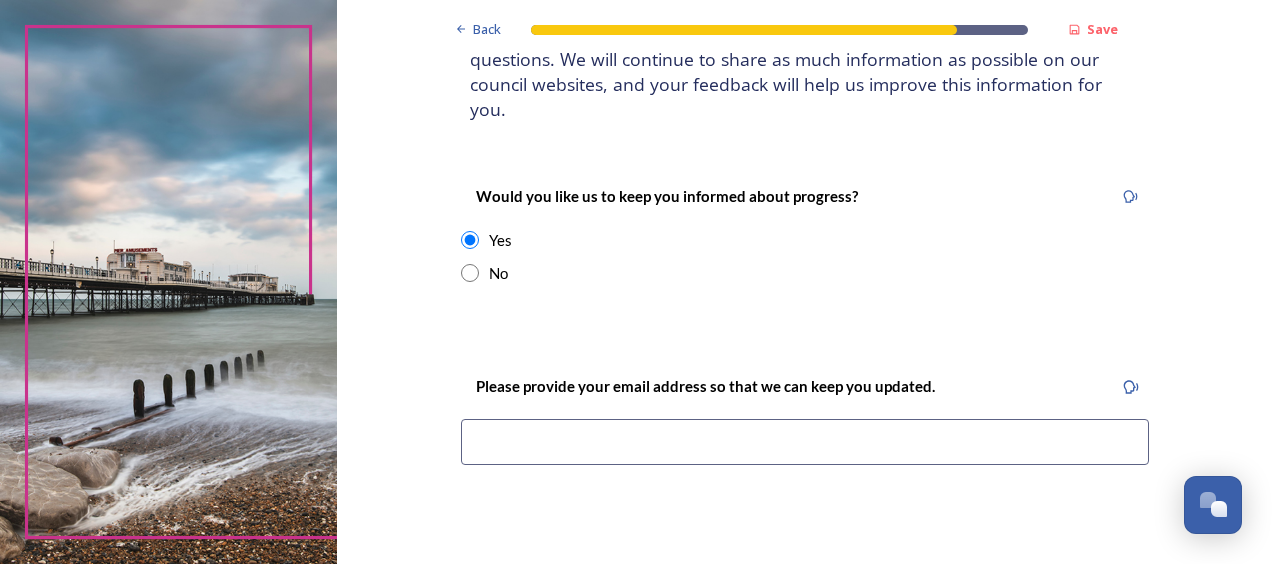 click at bounding box center [805, 442] 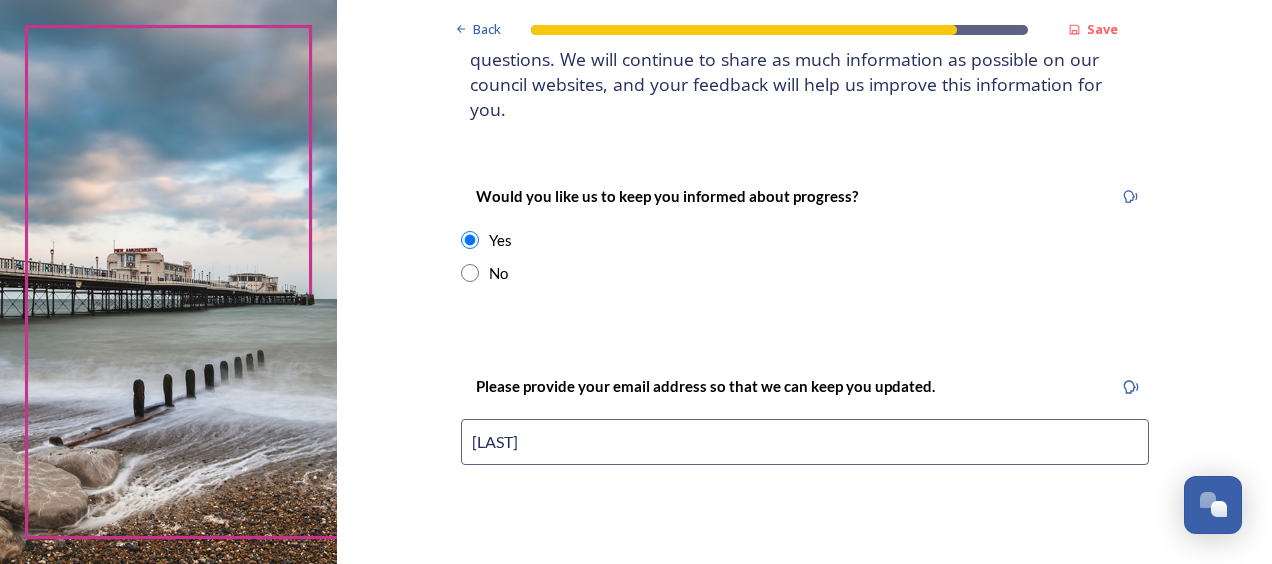 type on "[EMAIL]" 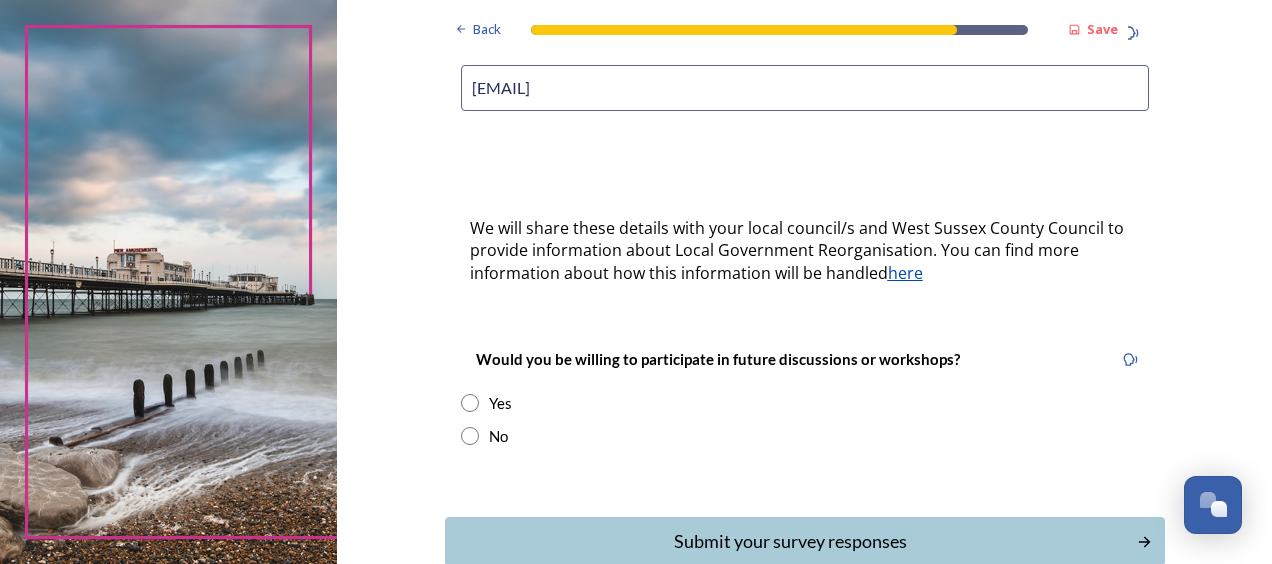 scroll, scrollTop: 600, scrollLeft: 0, axis: vertical 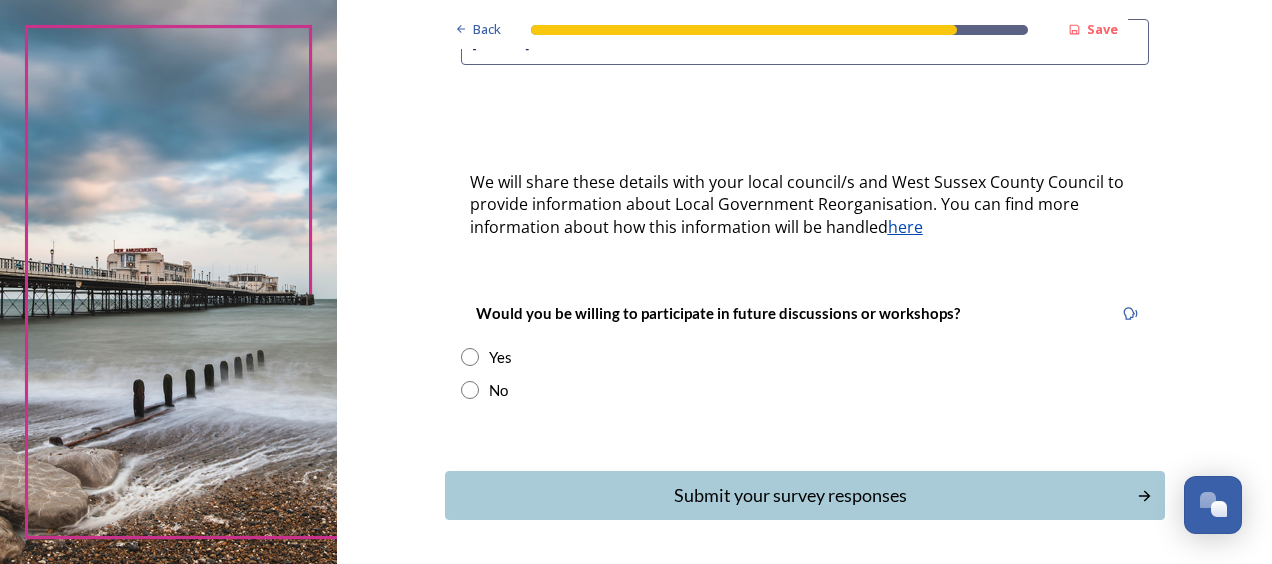 click at bounding box center [470, 390] 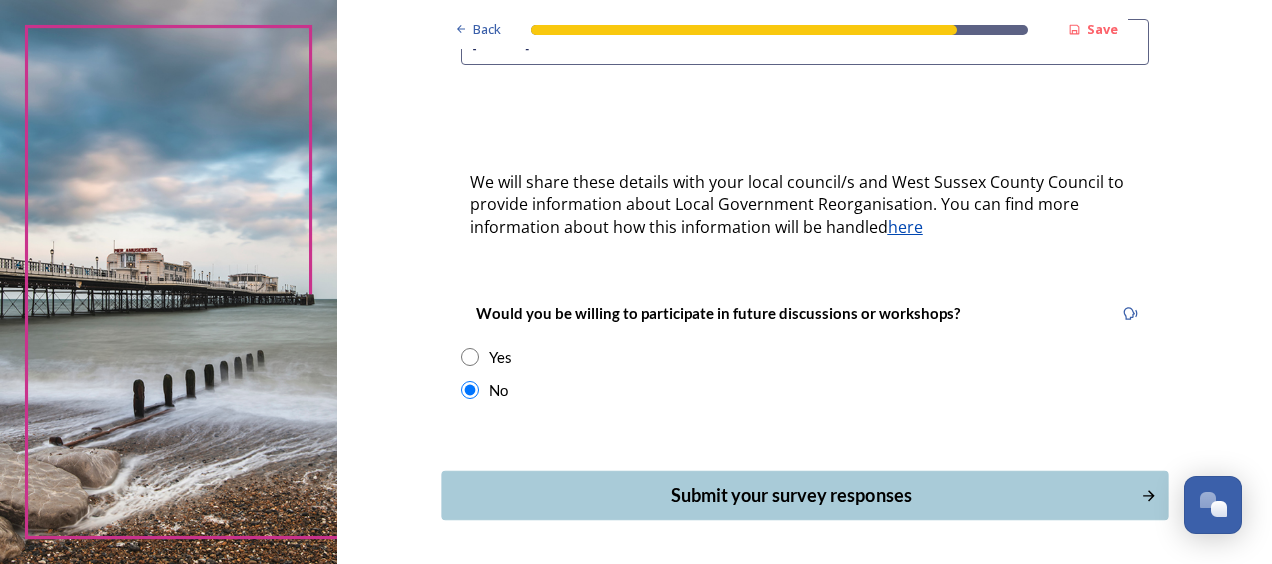 click on "Submit your survey responses" at bounding box center (790, 495) 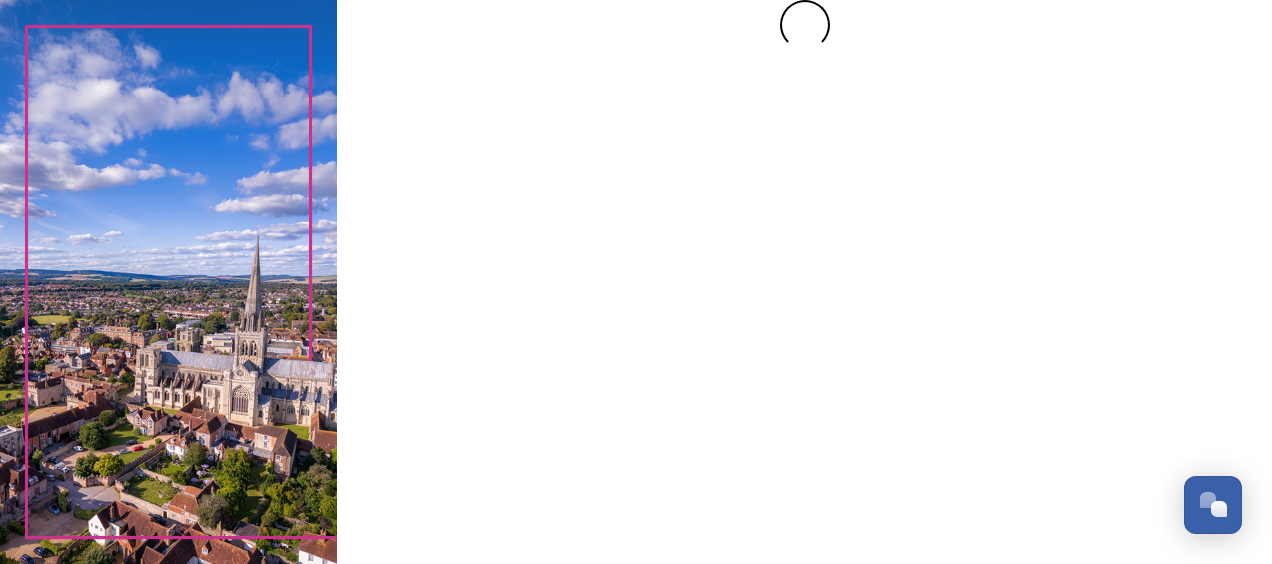 scroll, scrollTop: 0, scrollLeft: 0, axis: both 